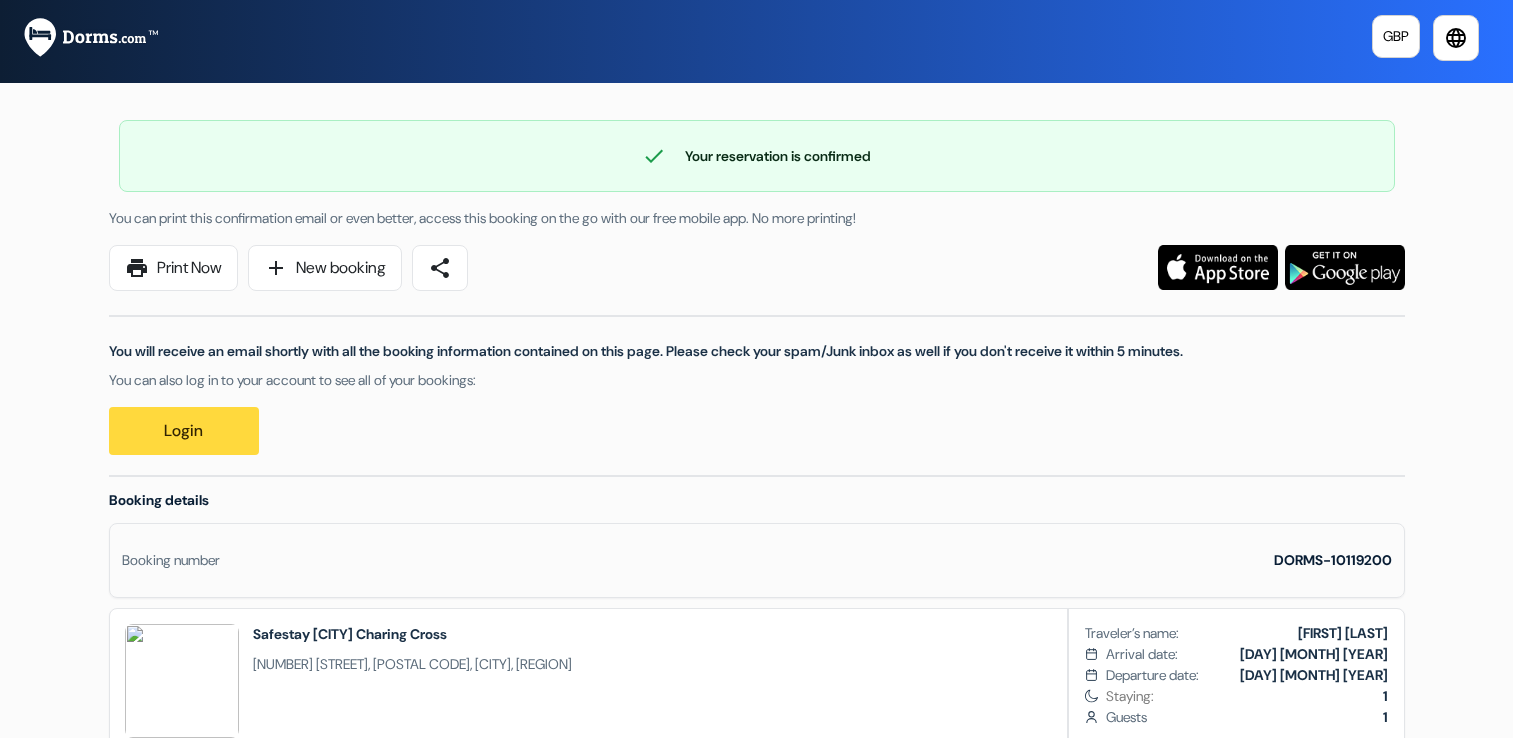 scroll, scrollTop: 0, scrollLeft: 0, axis: both 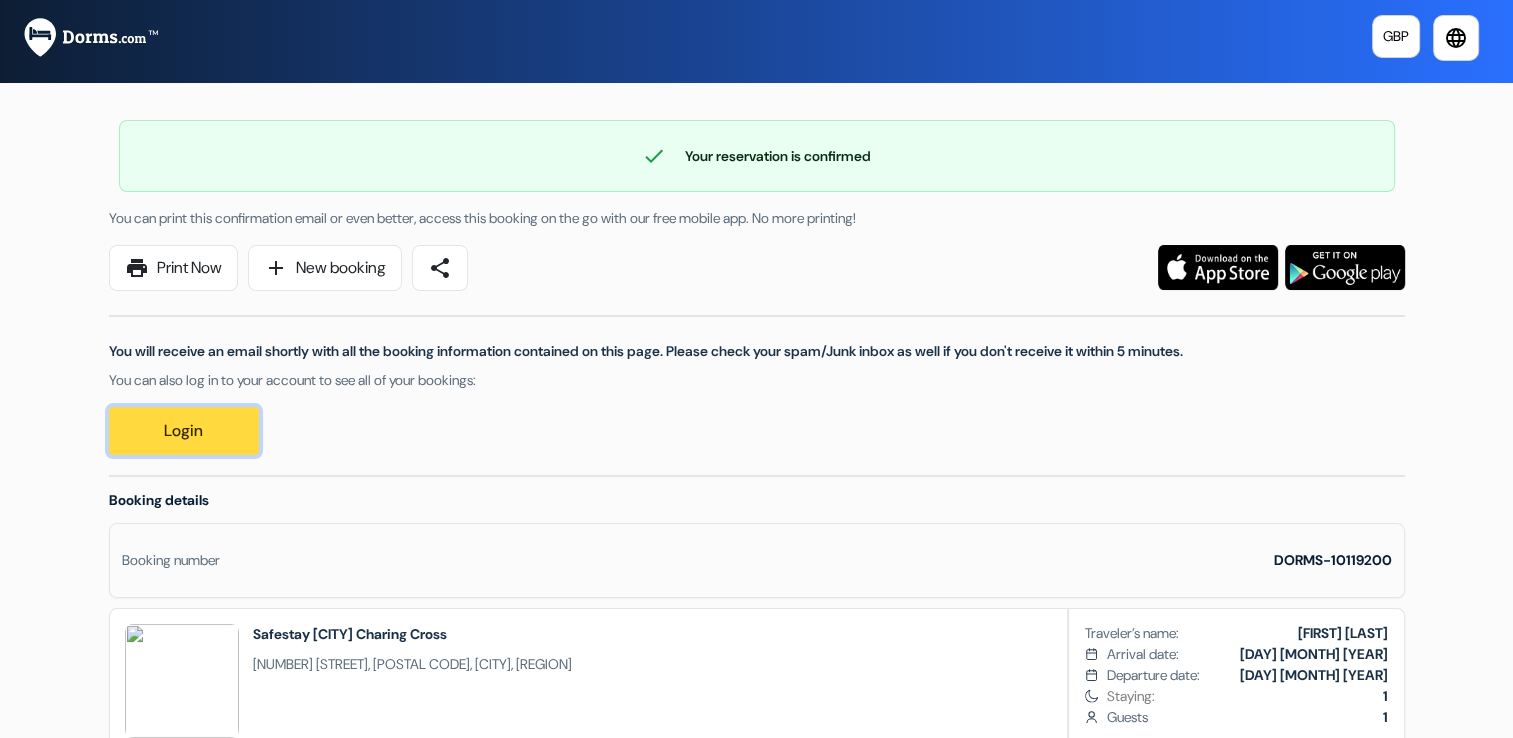 click on "Login" at bounding box center (184, 431) 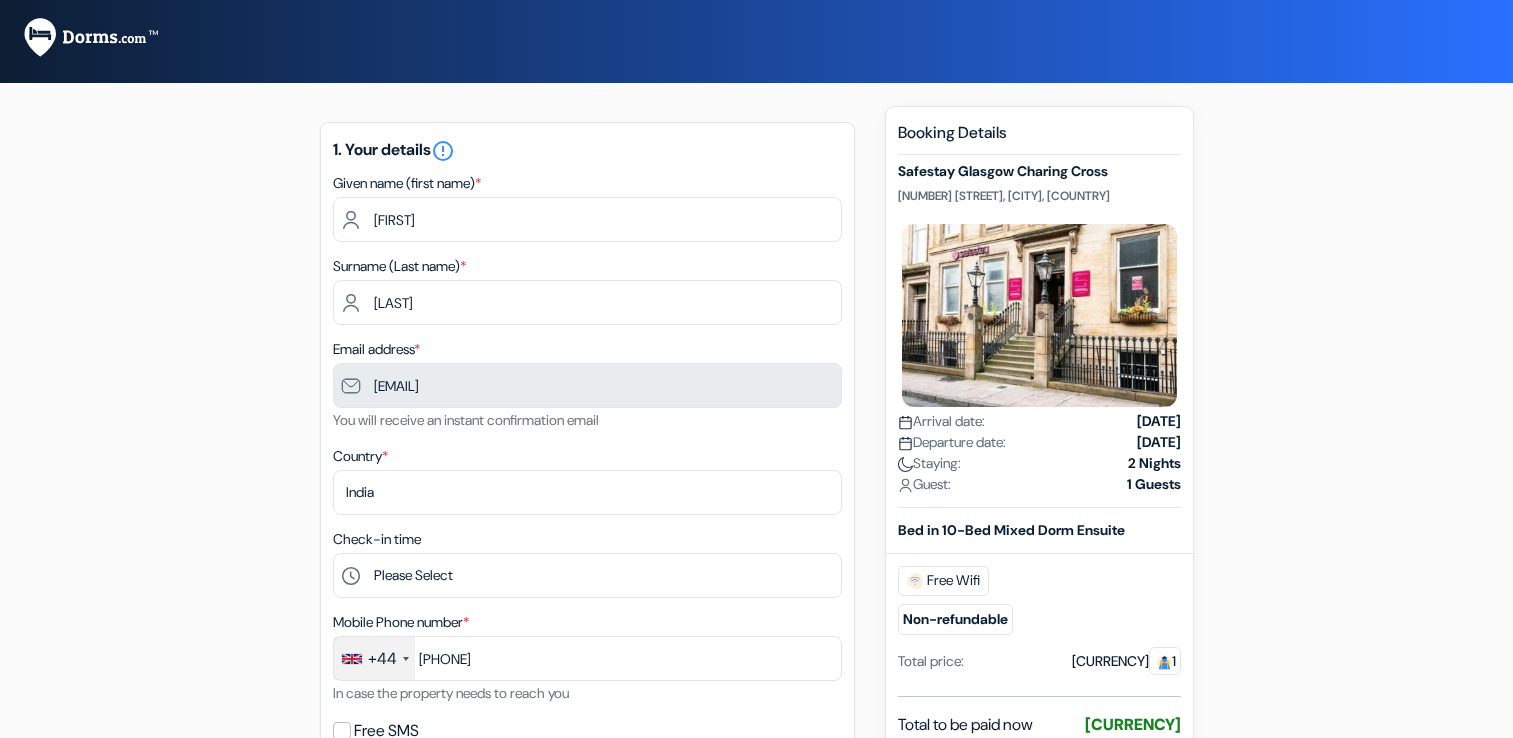 scroll, scrollTop: 0, scrollLeft: 0, axis: both 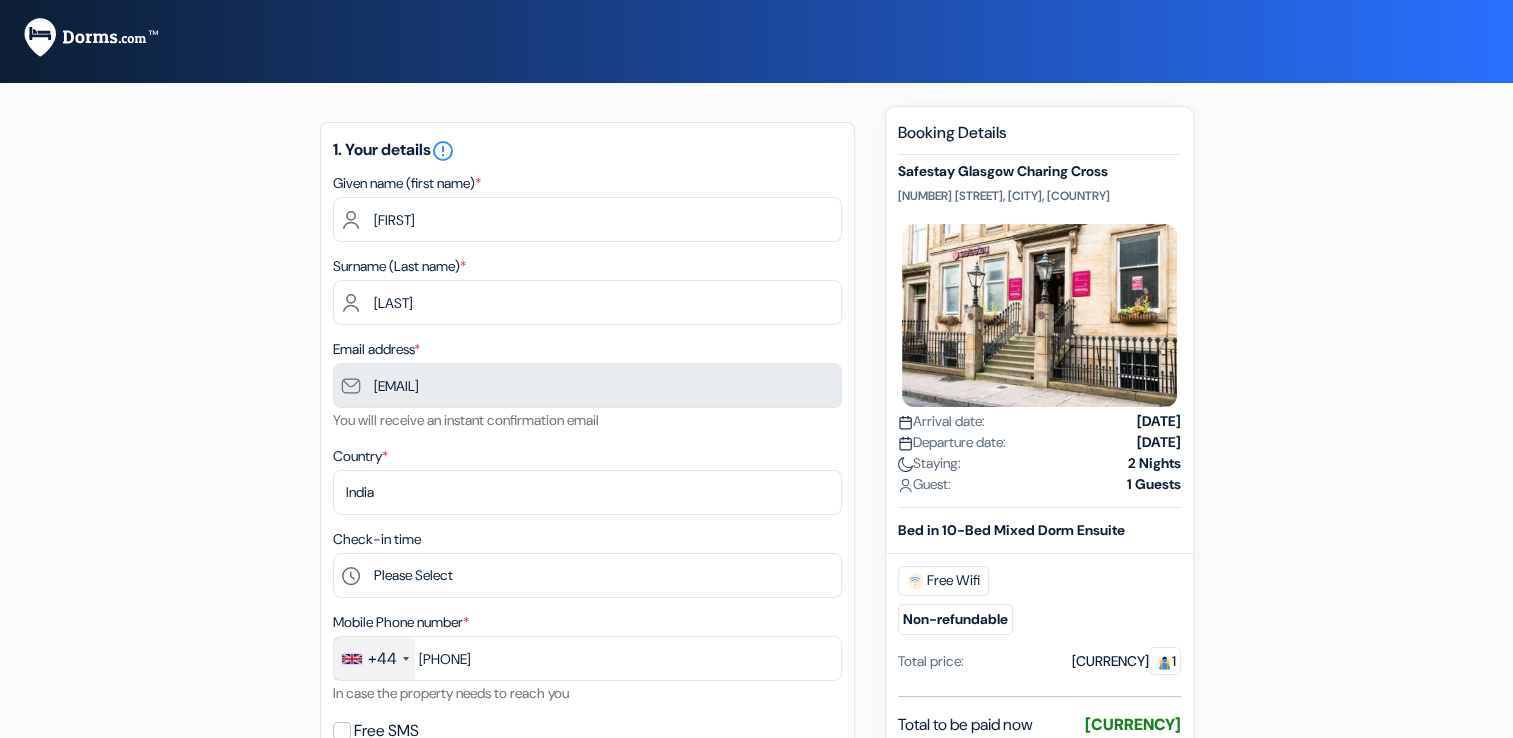 click on "Anshul" at bounding box center [587, 219] 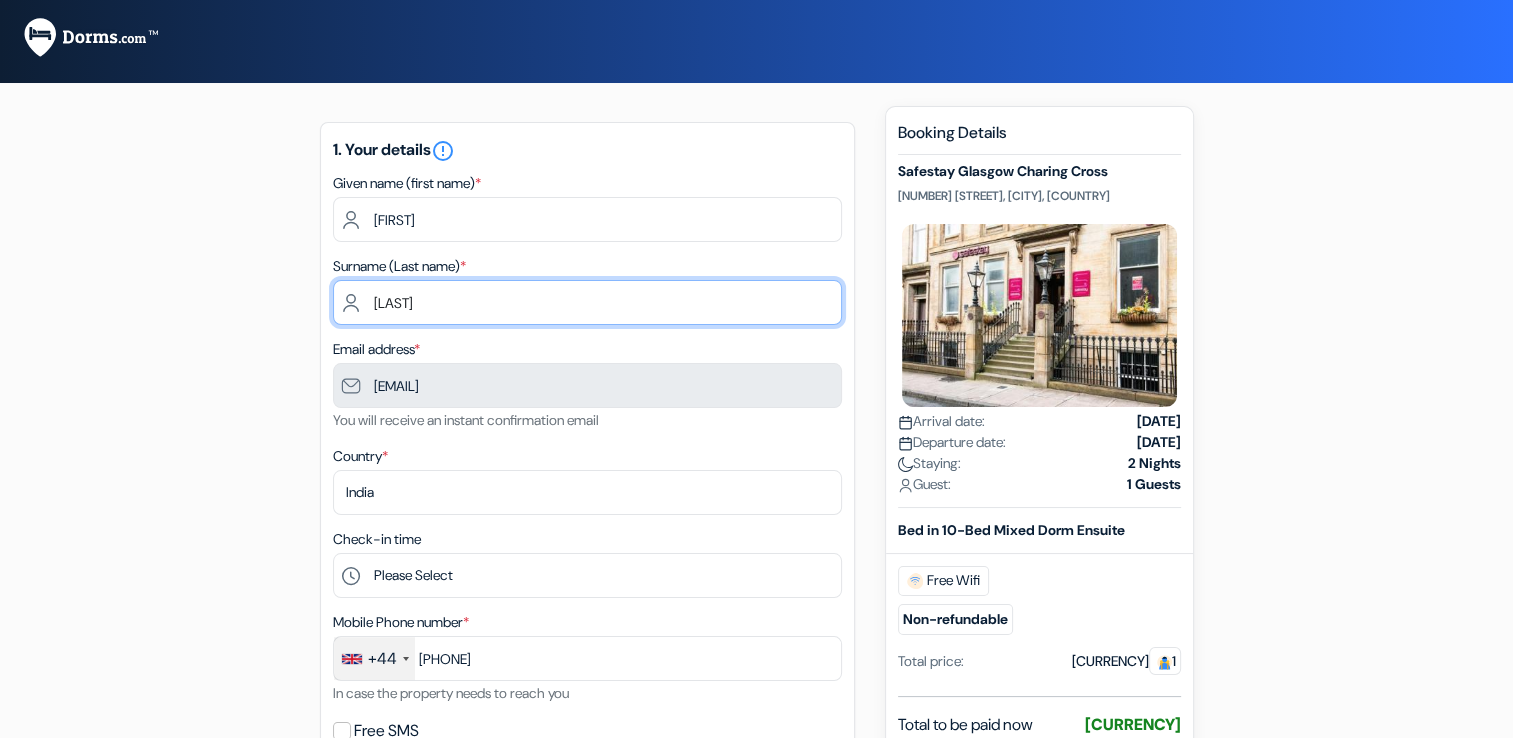 click on "Rana" at bounding box center [587, 302] 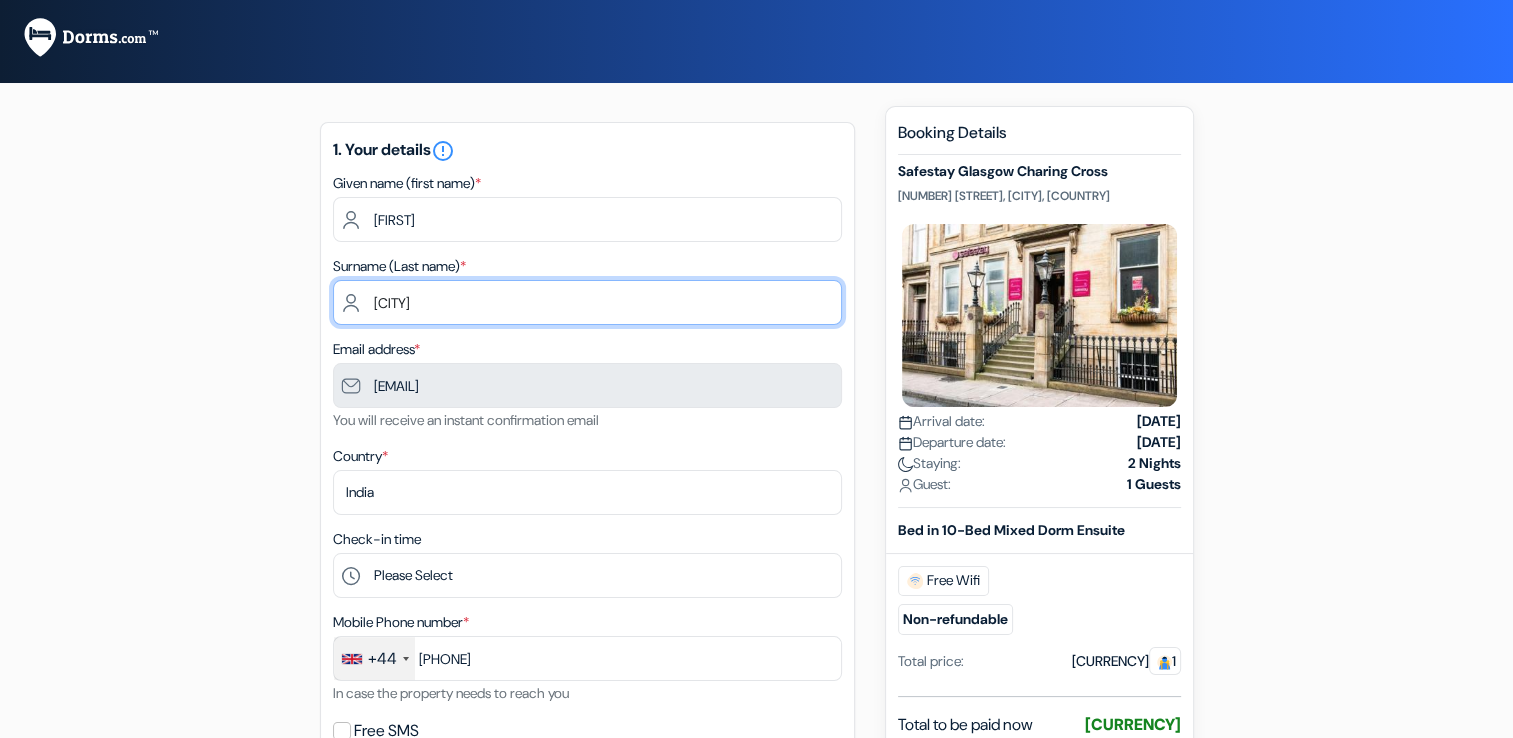 type on "R" 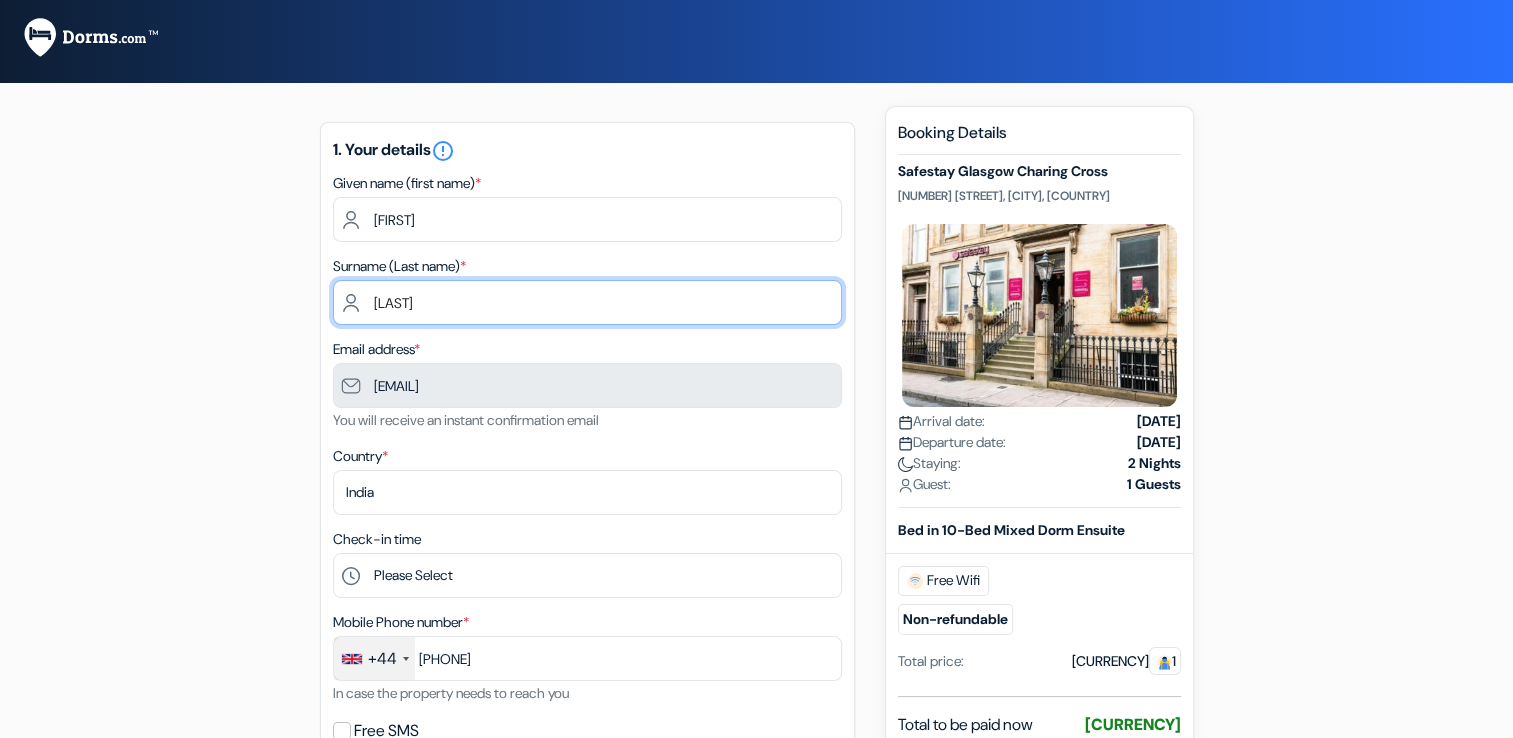 type on "Khokhar" 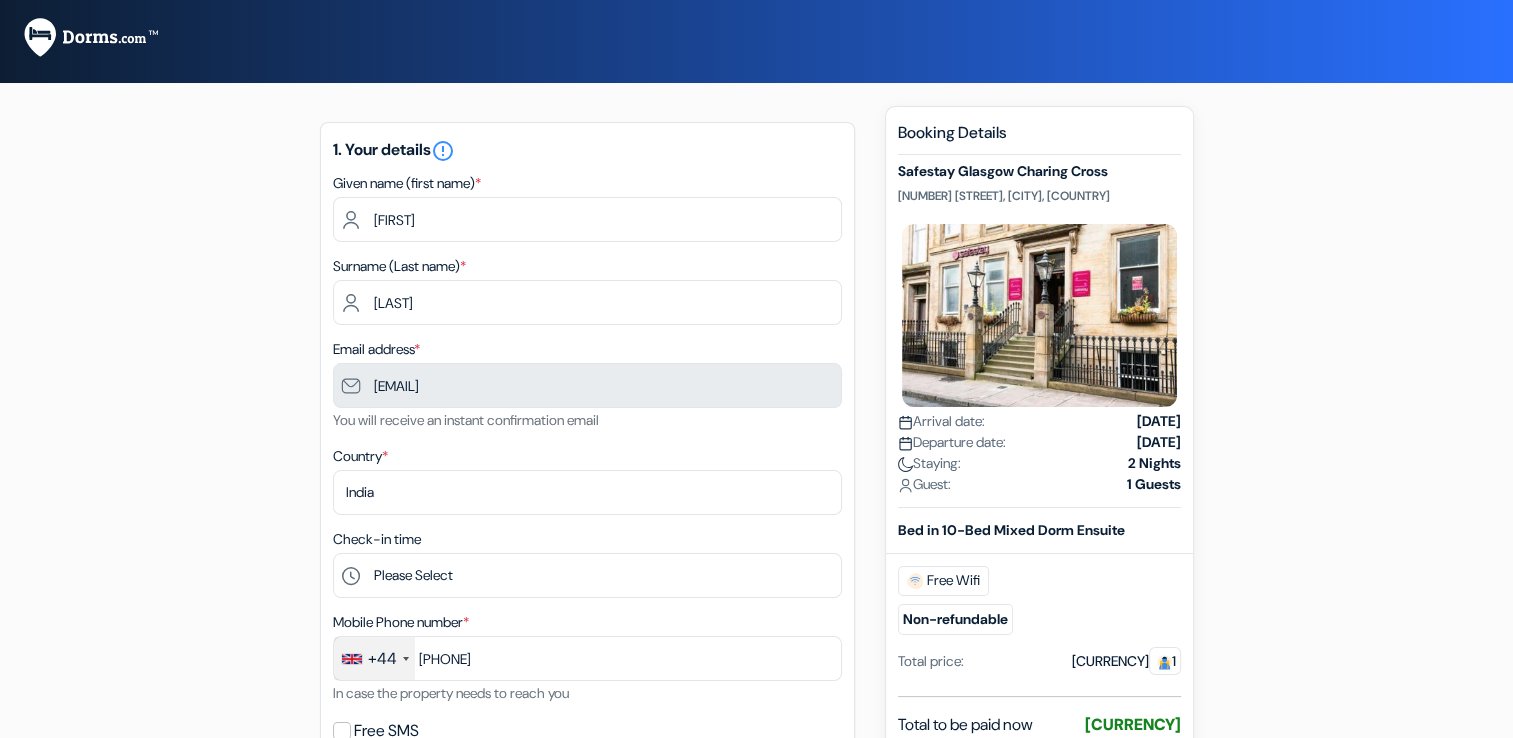 click on "1. Your details                             error_outline
Given name (first name)  *
Namandeep
Surname (Last name)  *
Khokhar
Email address  *
namandeepkhokhar86@gmail.com
You will receive an instant confirmation email
Country  *
Select country
*" at bounding box center (587, 468) 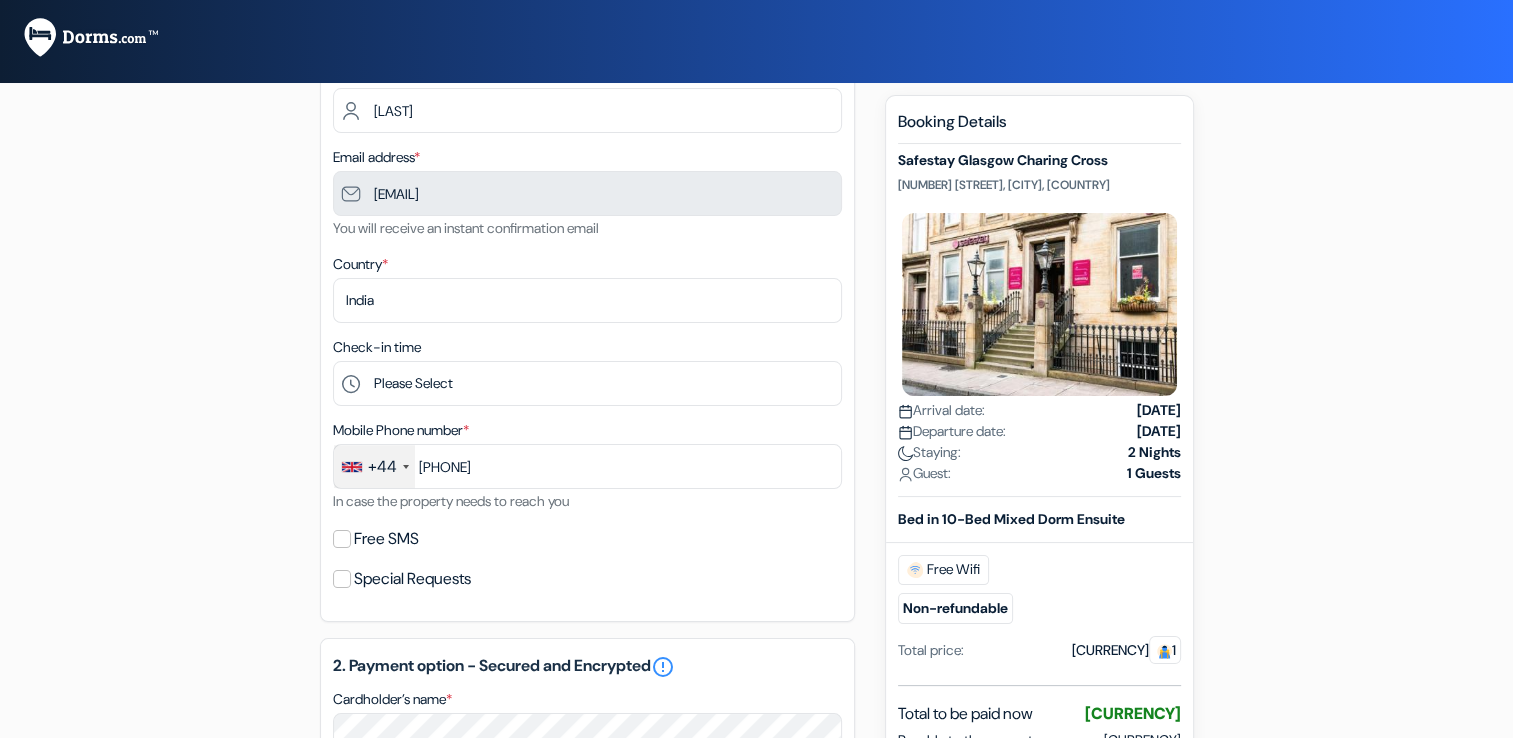 scroll, scrollTop: 208, scrollLeft: 0, axis: vertical 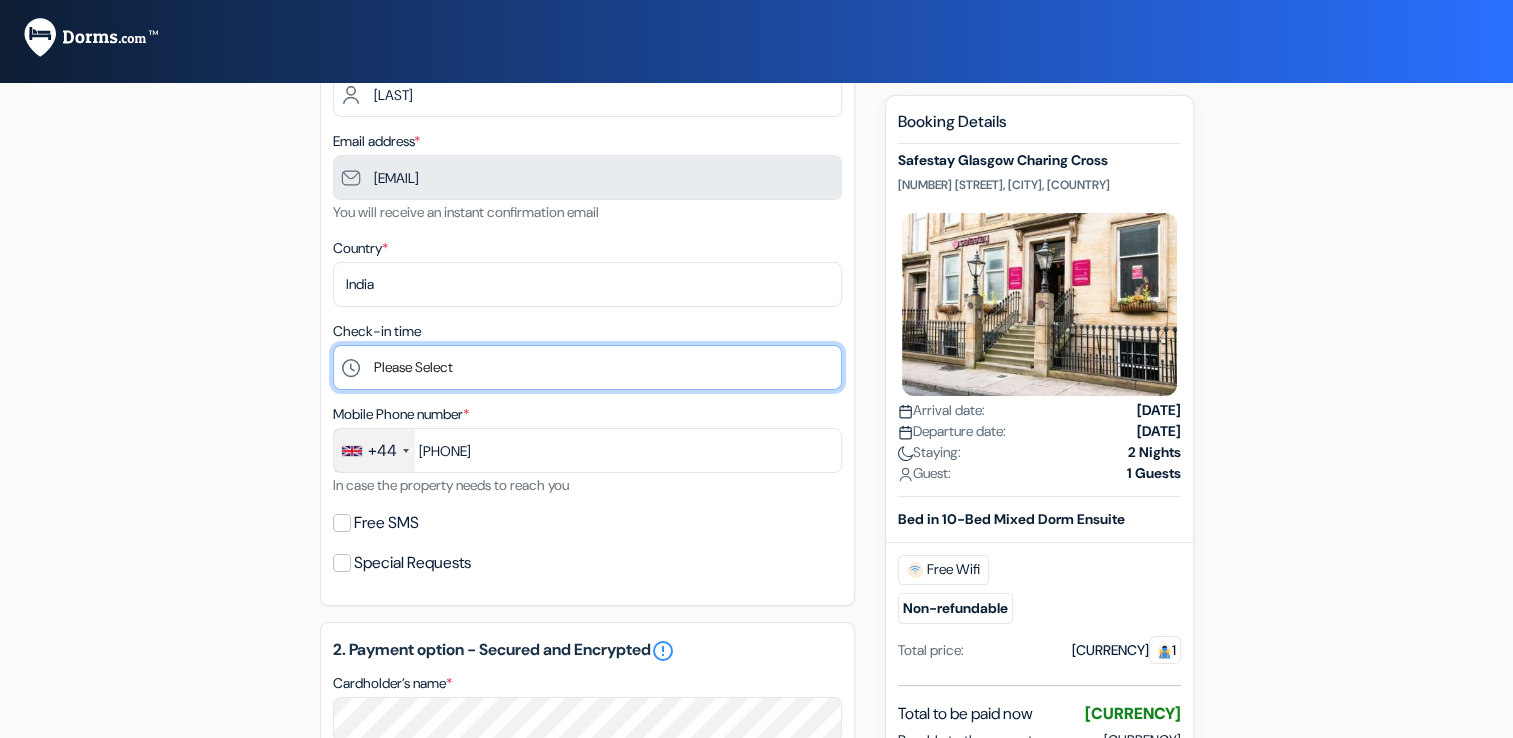 click on "Please Select
1:00
2:00
3:00
4:00
5:00
6:00
7:00
8:00
9:00
10:00
11:00
12:00 13:00 14:00 15:00" at bounding box center (587, 367) 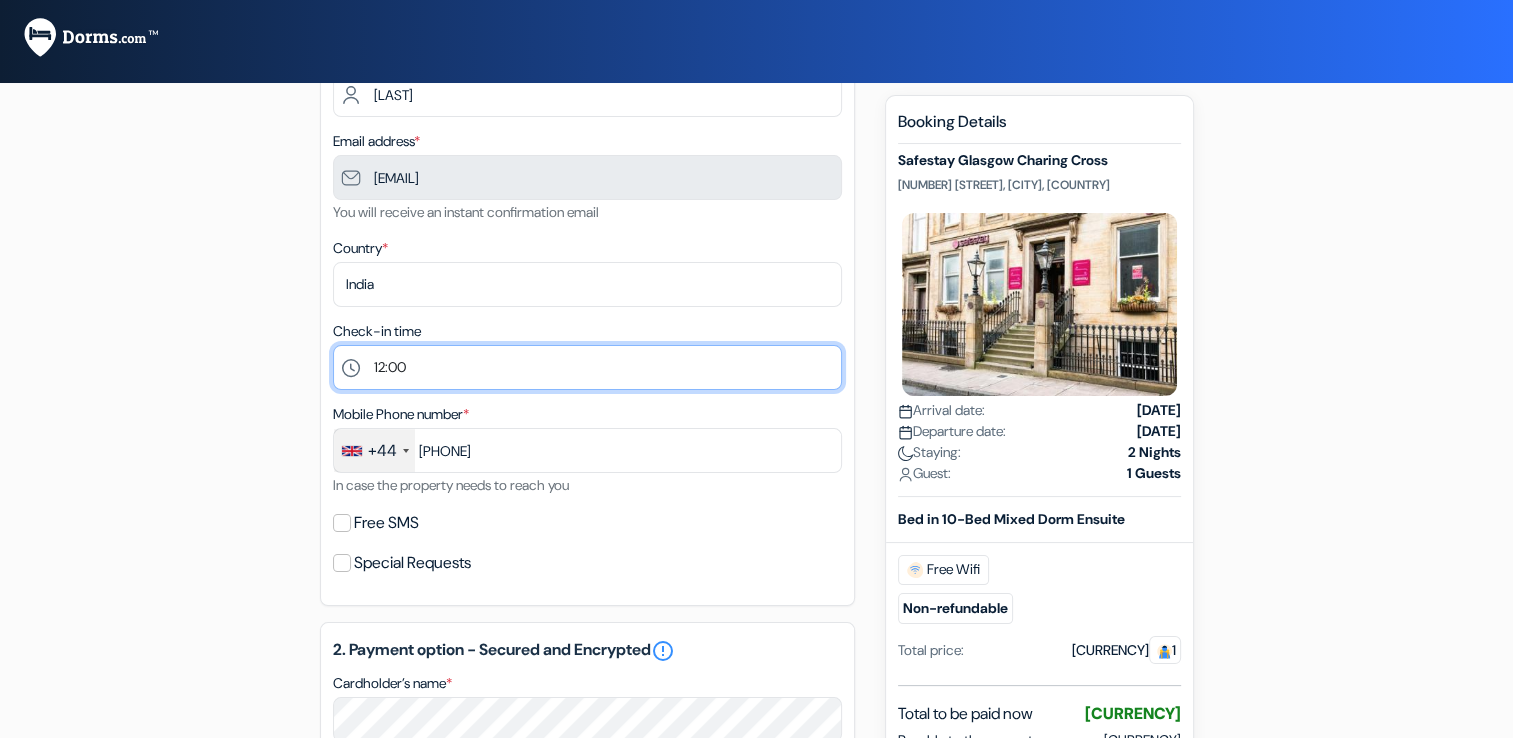 click on "Please Select
1:00
2:00
3:00
4:00
5:00
6:00
7:00
8:00
9:00
10:00
11:00
12:00 13:00 14:00 15:00" at bounding box center (587, 367) 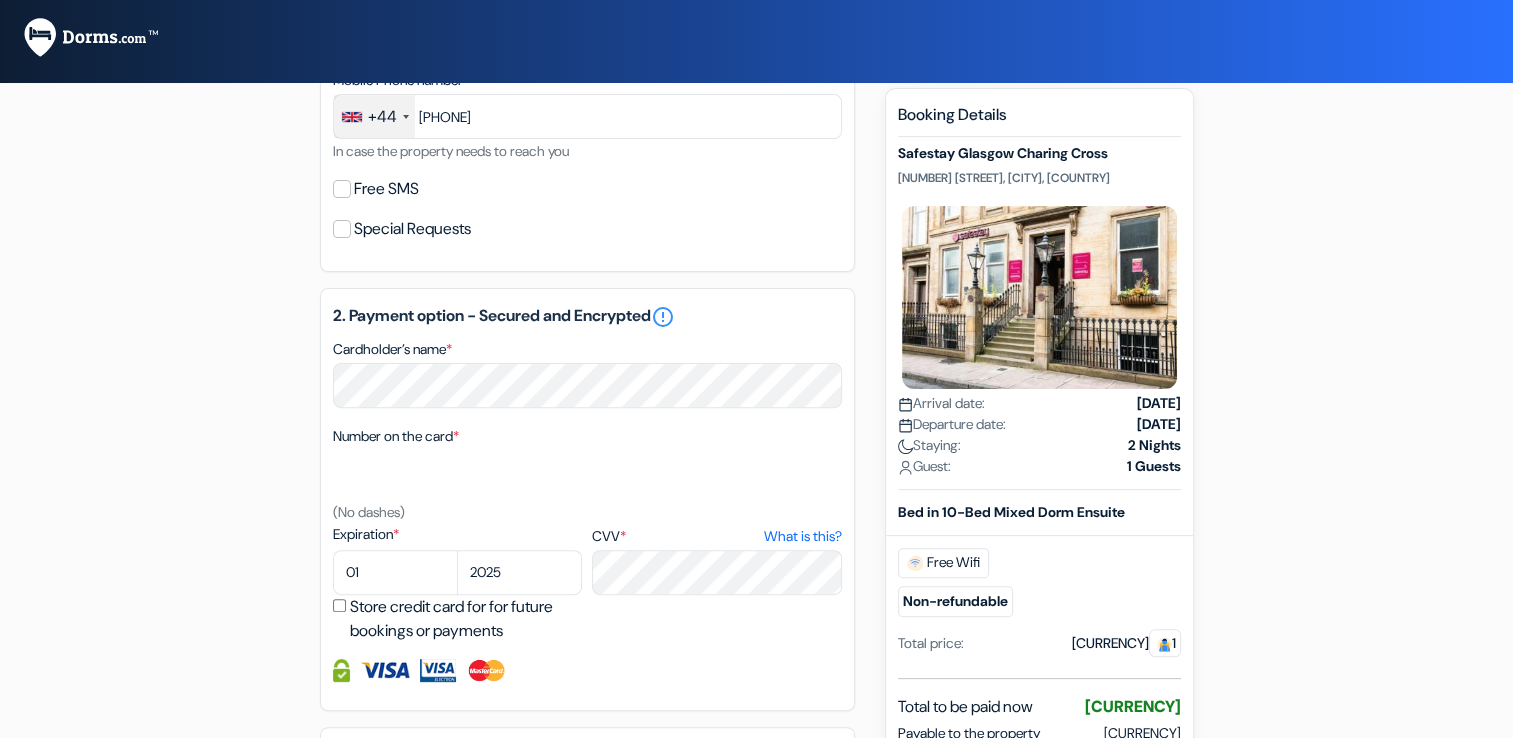 scroll, scrollTop: 543, scrollLeft: 0, axis: vertical 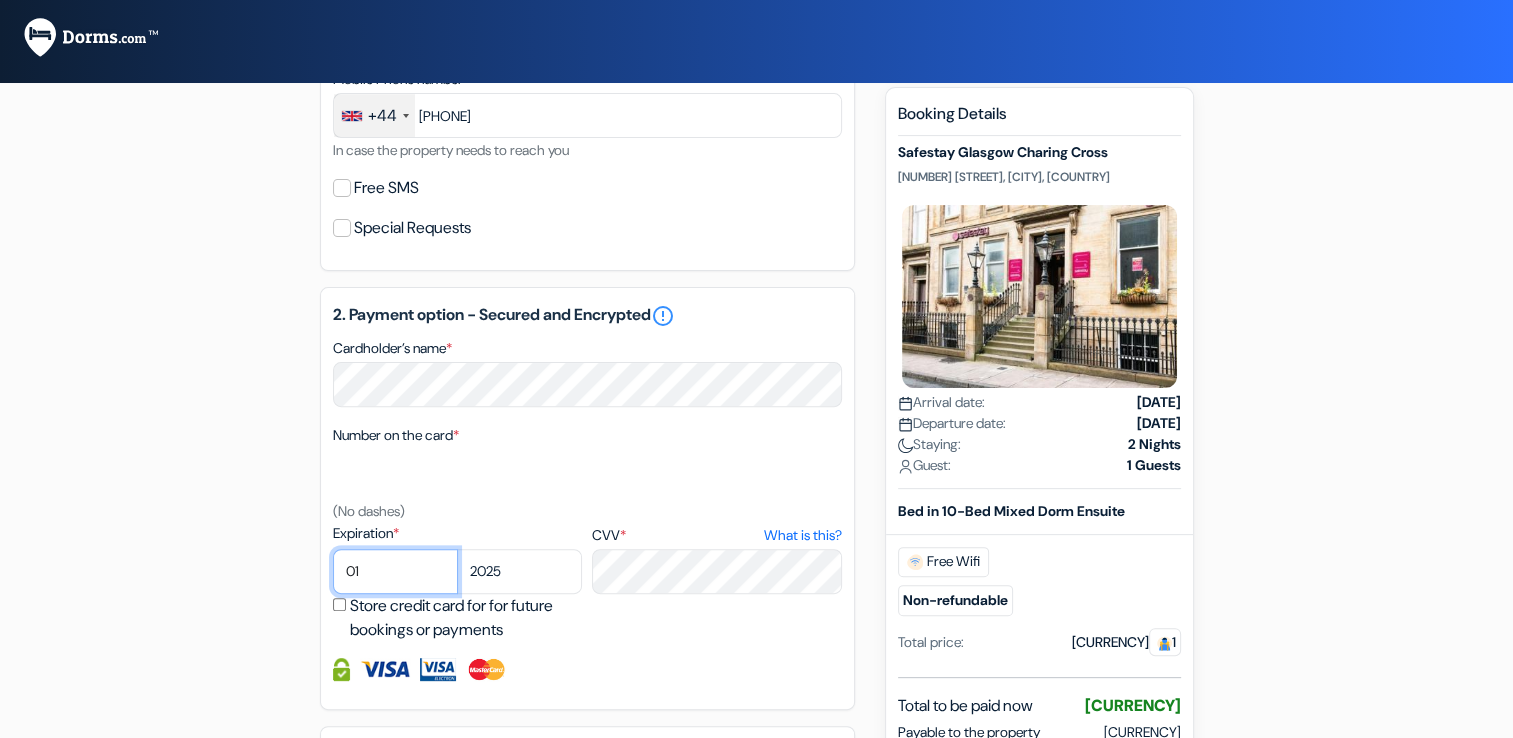 select on "05" 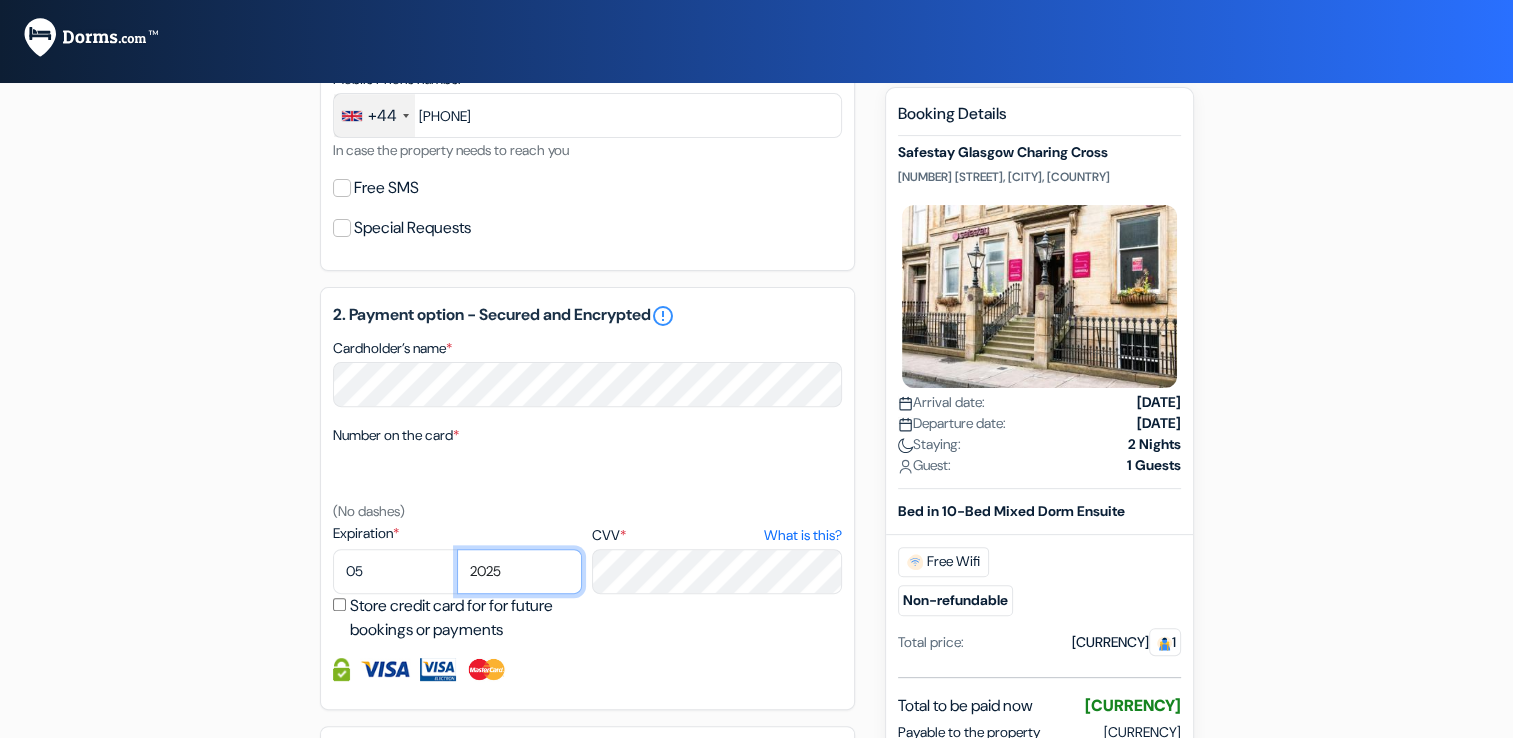 select on "2027" 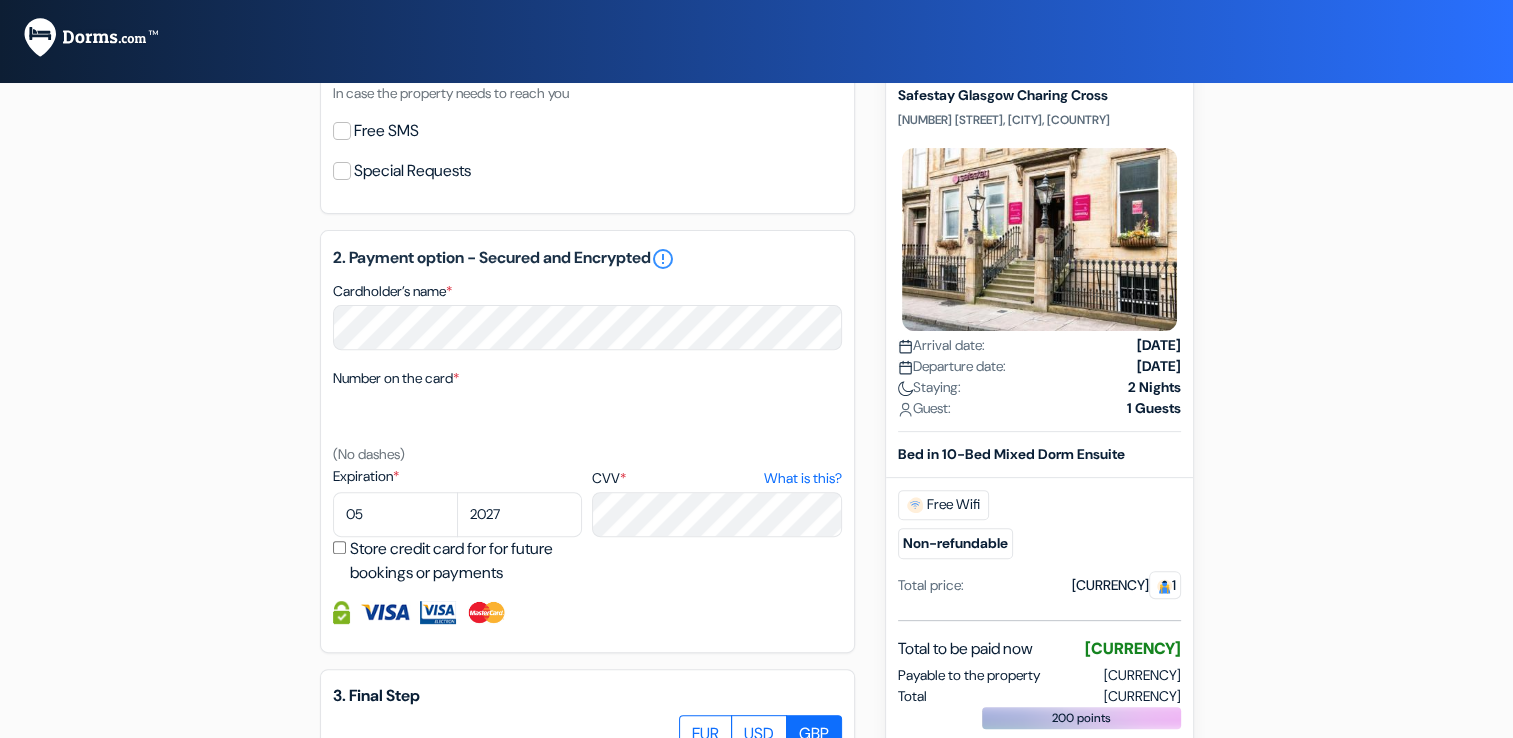 scroll, scrollTop: 606, scrollLeft: 0, axis: vertical 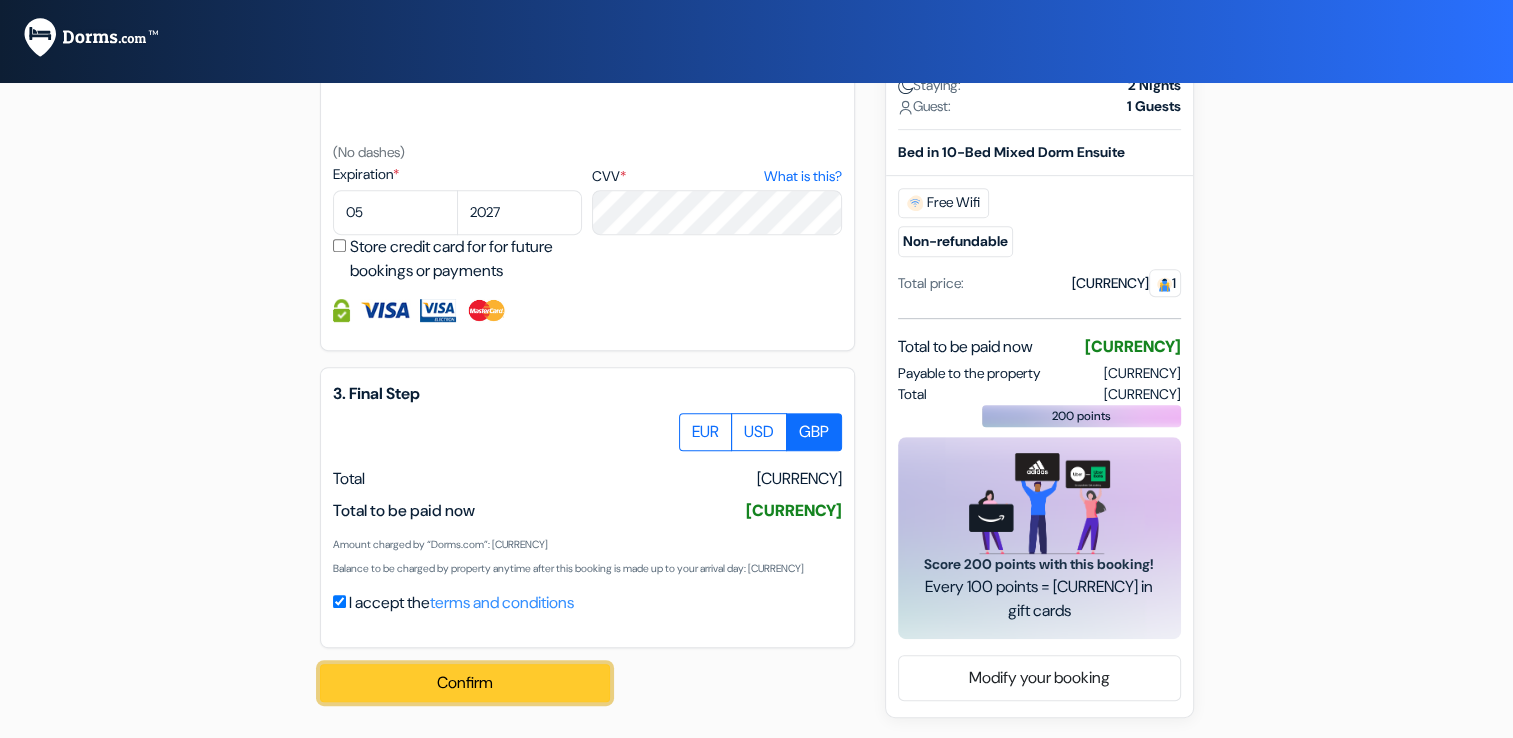 click on "Confirm
Loading..." at bounding box center (465, 683) 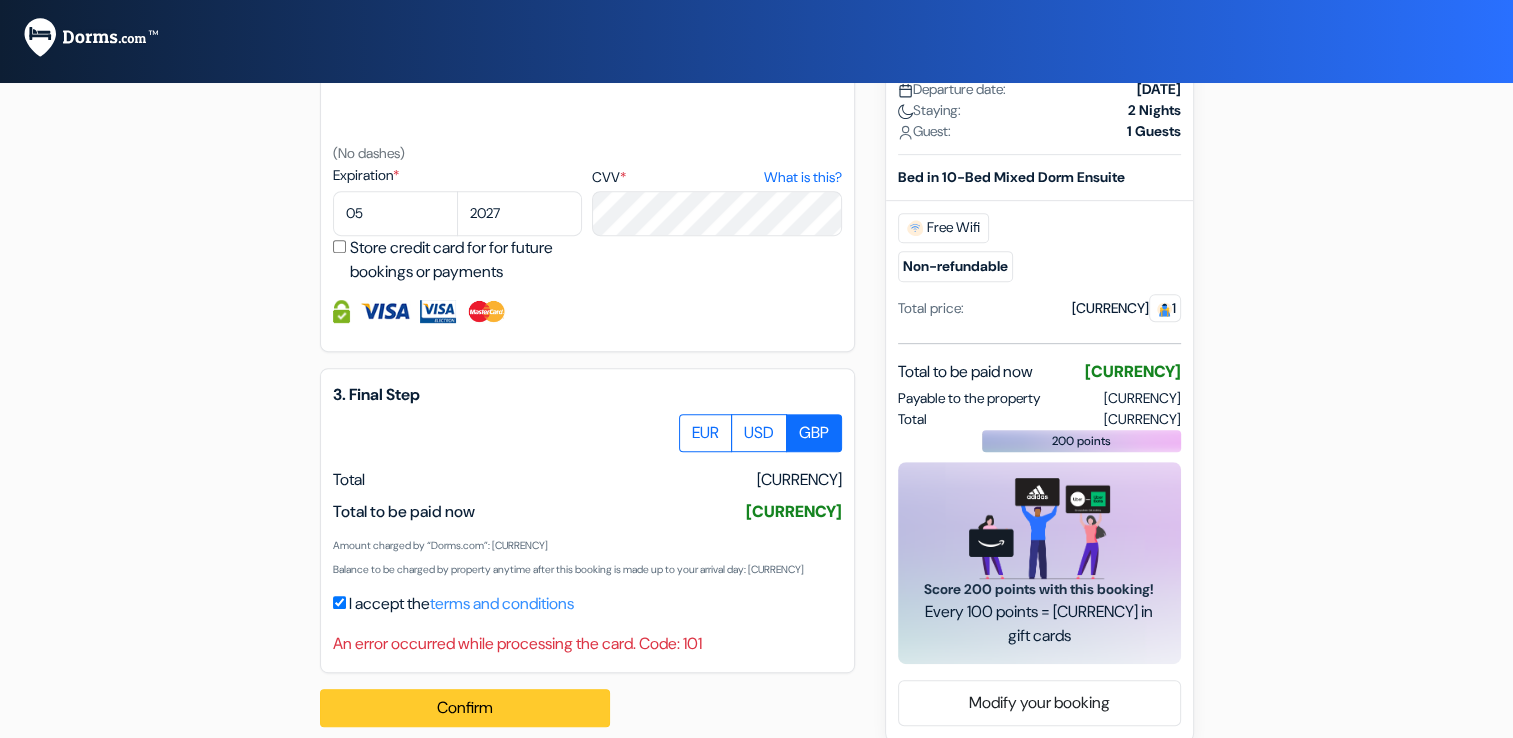 scroll, scrollTop: 903, scrollLeft: 0, axis: vertical 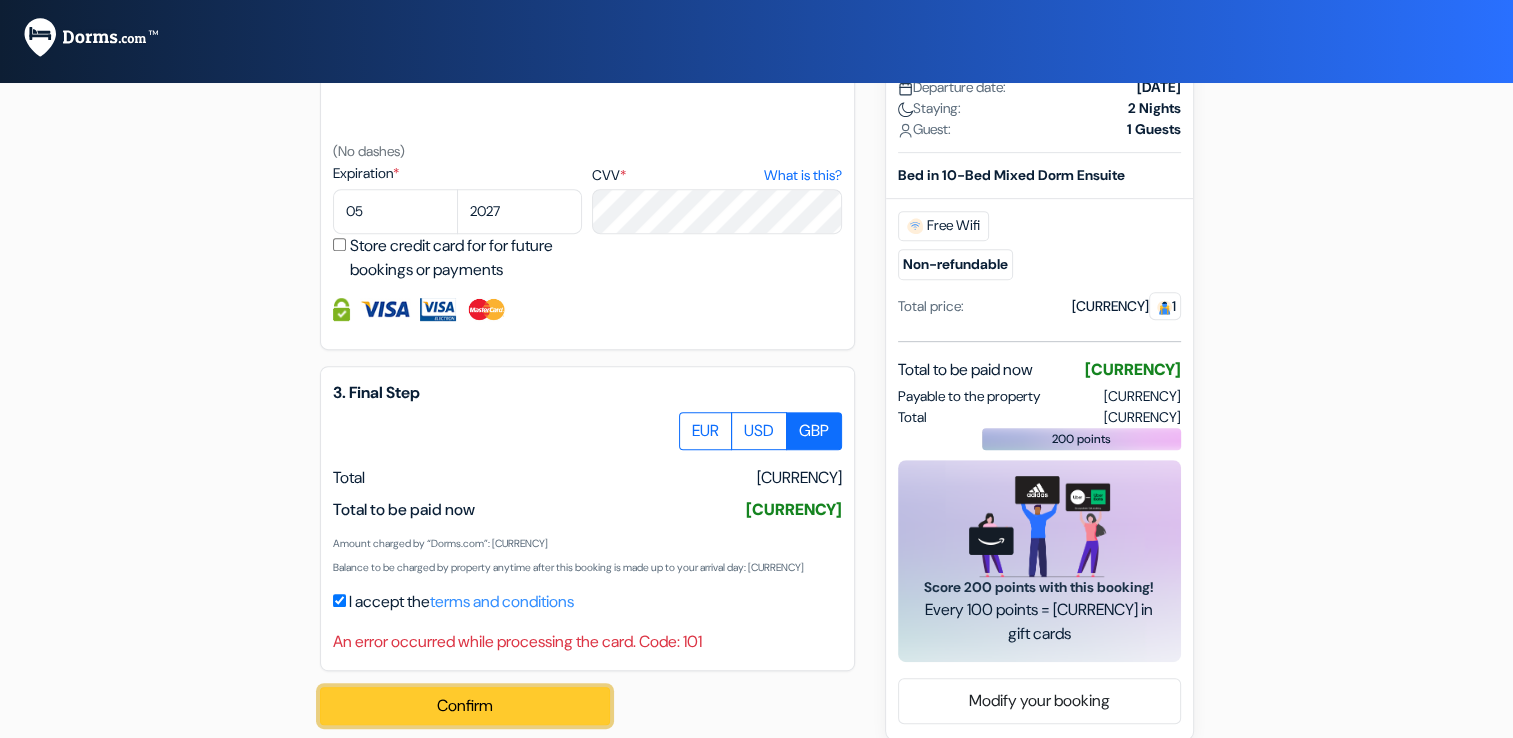 click on "Confirm
Loading..." at bounding box center [465, 706] 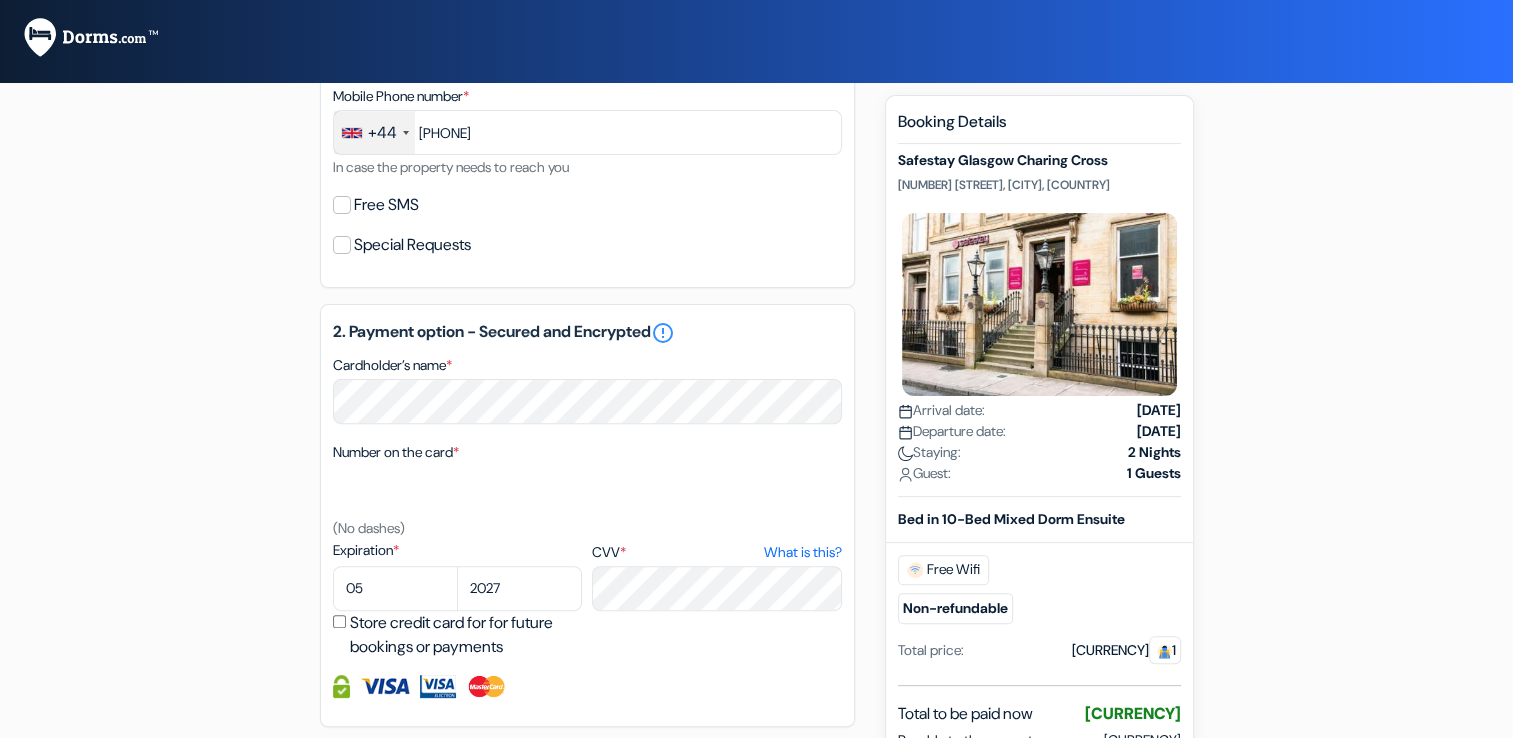 scroll, scrollTop: 927, scrollLeft: 0, axis: vertical 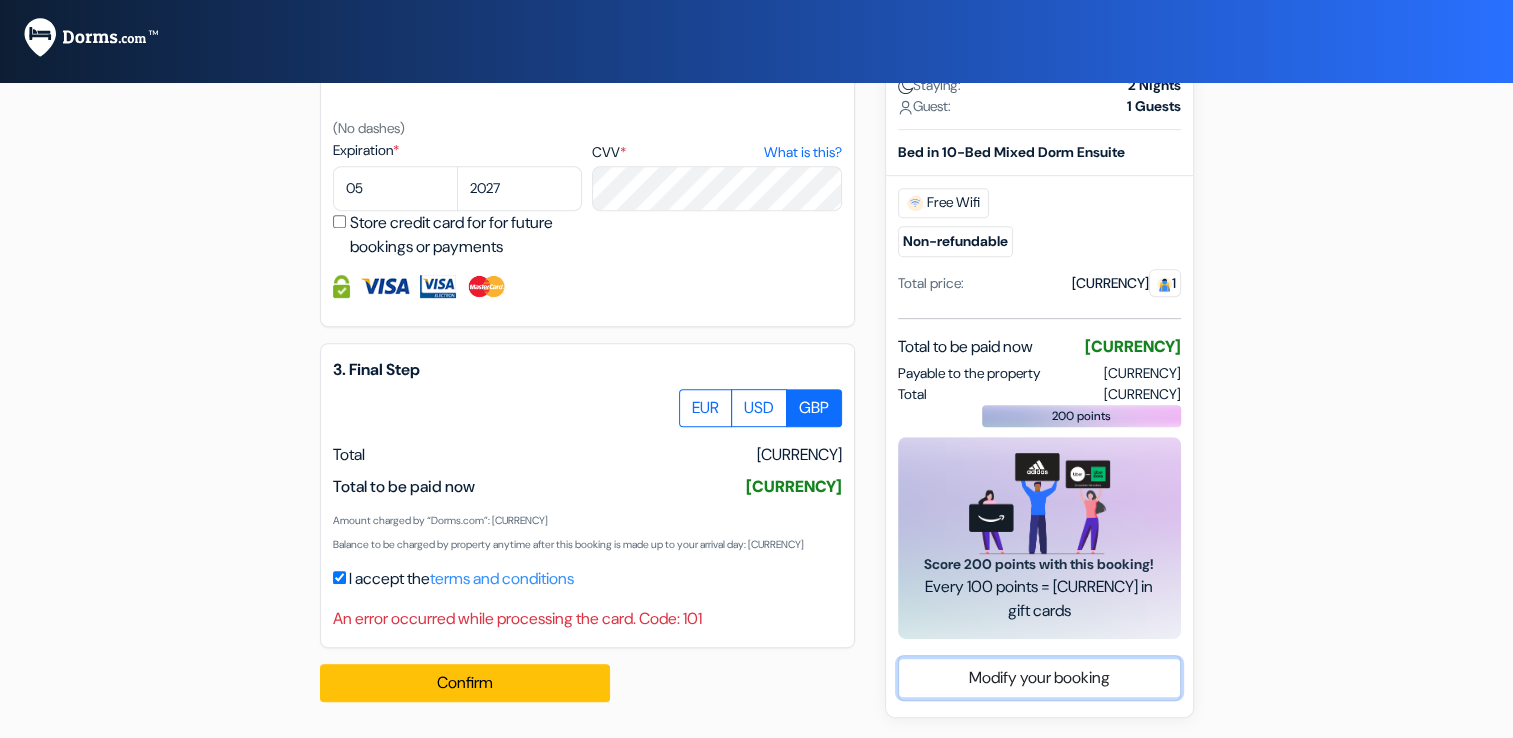 click on "Modify your booking" at bounding box center (1039, 678) 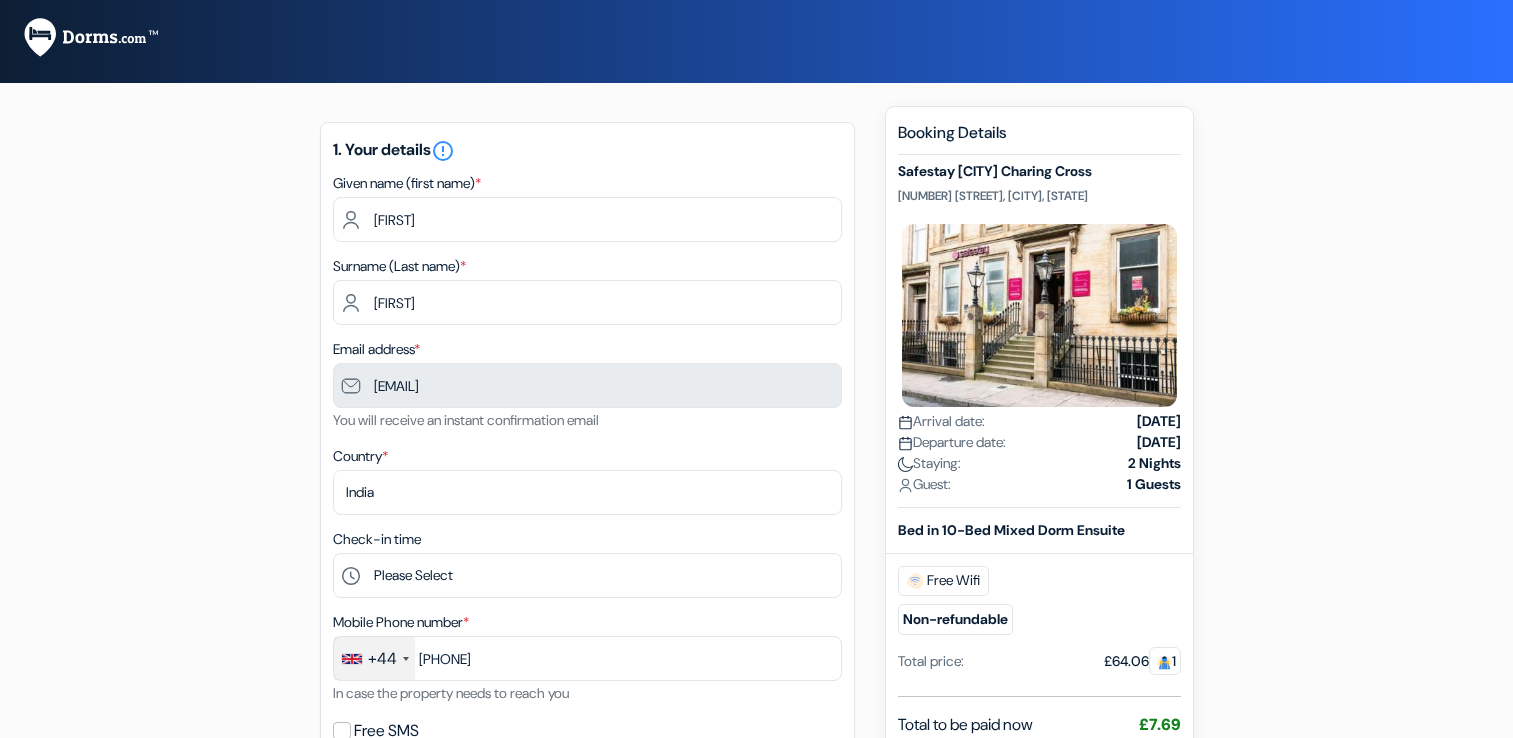 scroll, scrollTop: 0, scrollLeft: 0, axis: both 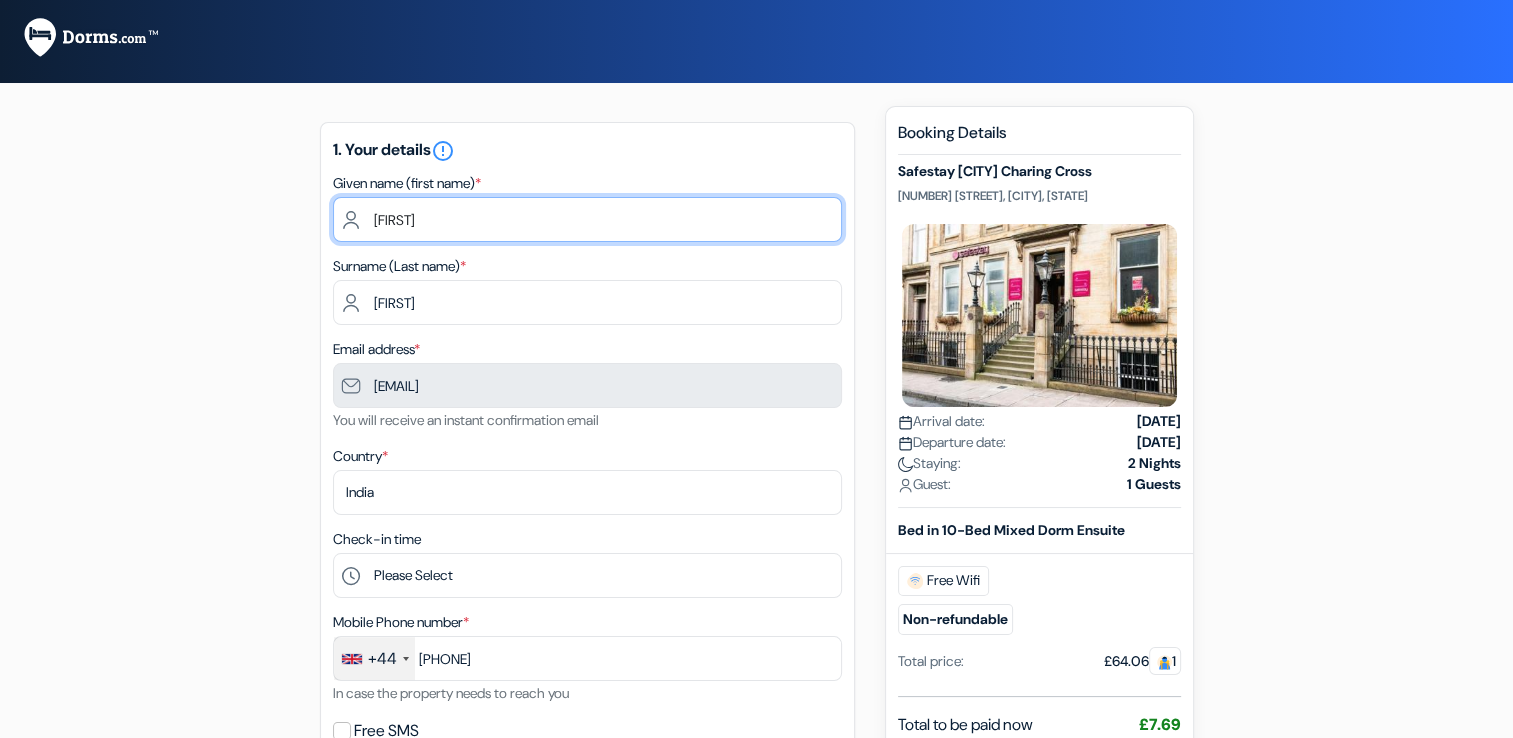 click on "[FIRST]" at bounding box center (587, 219) 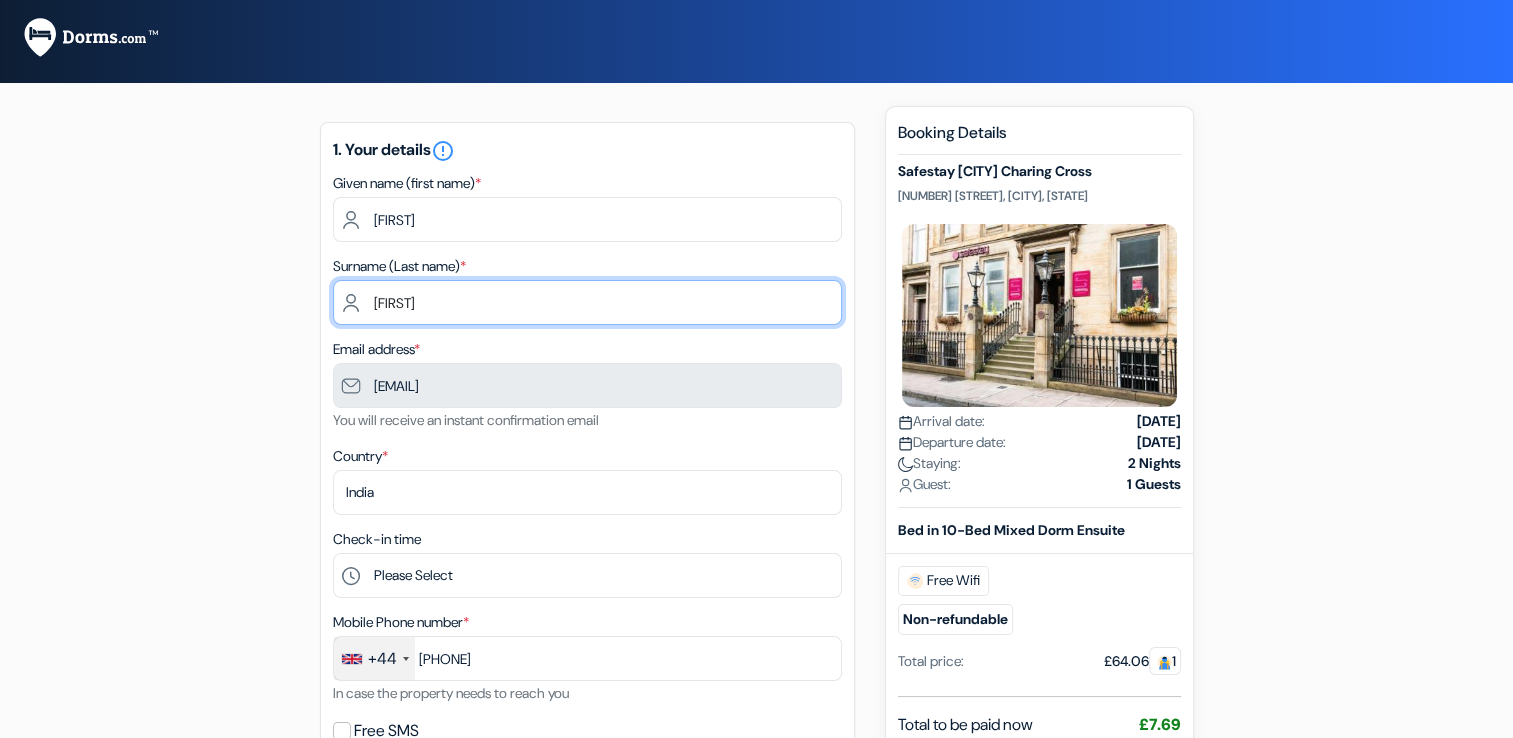 click on "[LAST]" at bounding box center [587, 302] 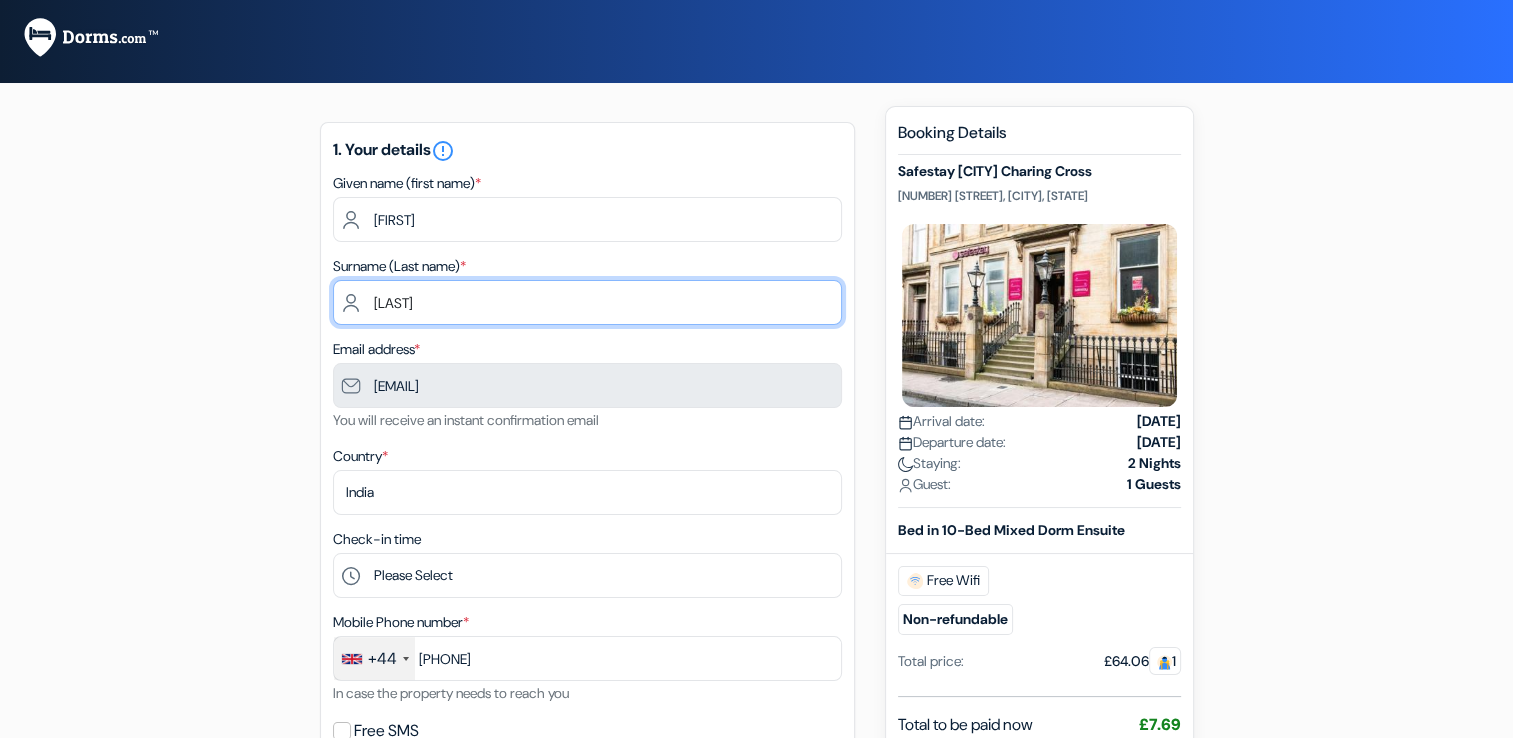 type on "[LAST]" 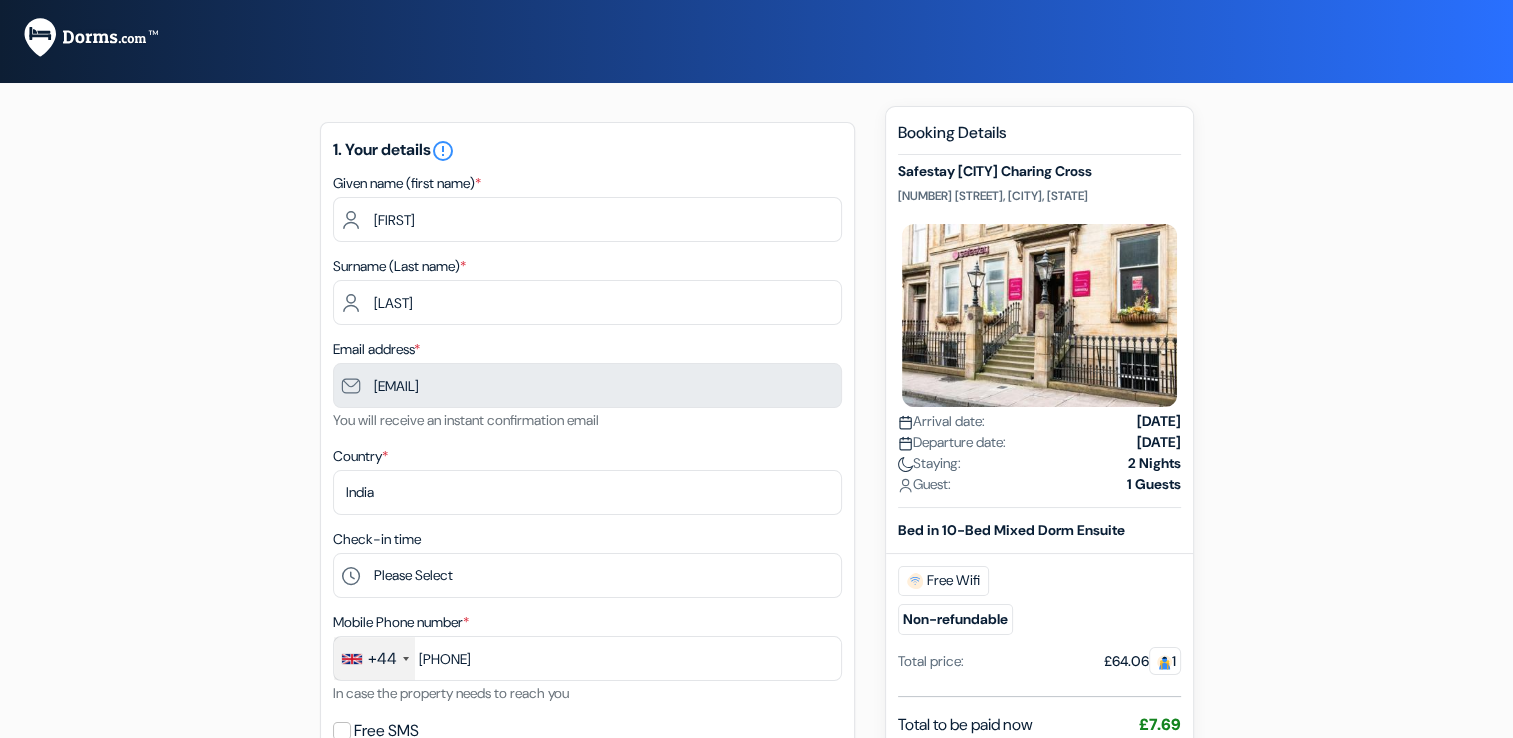 click on "1. Your details error_outline
Given name (first name) * [FIRST]
Surname (Last name) * [LAST]
Email address * [EMAIL] You will receive an instant confirmation email
Country * Select country" at bounding box center [587, 468] 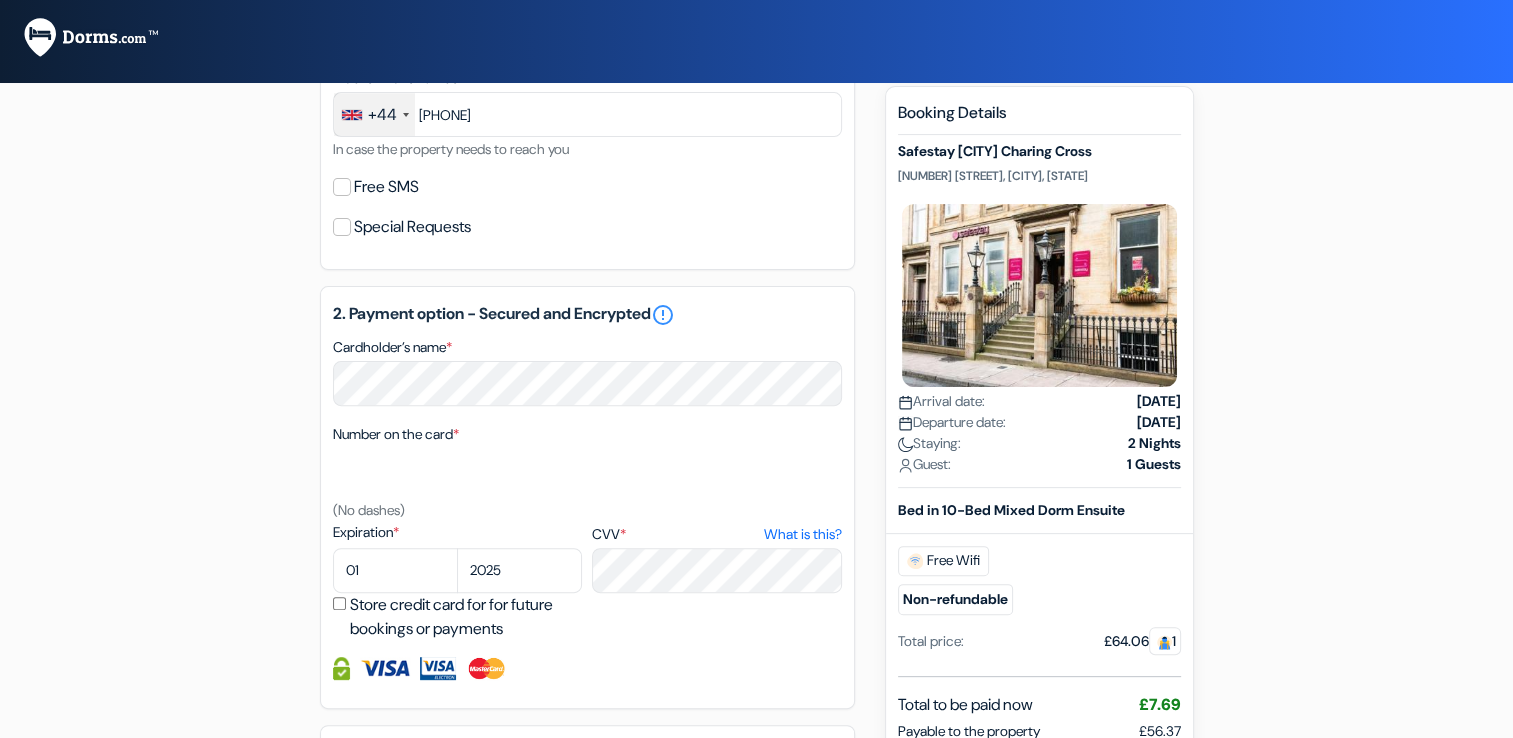 scroll, scrollTop: 550, scrollLeft: 0, axis: vertical 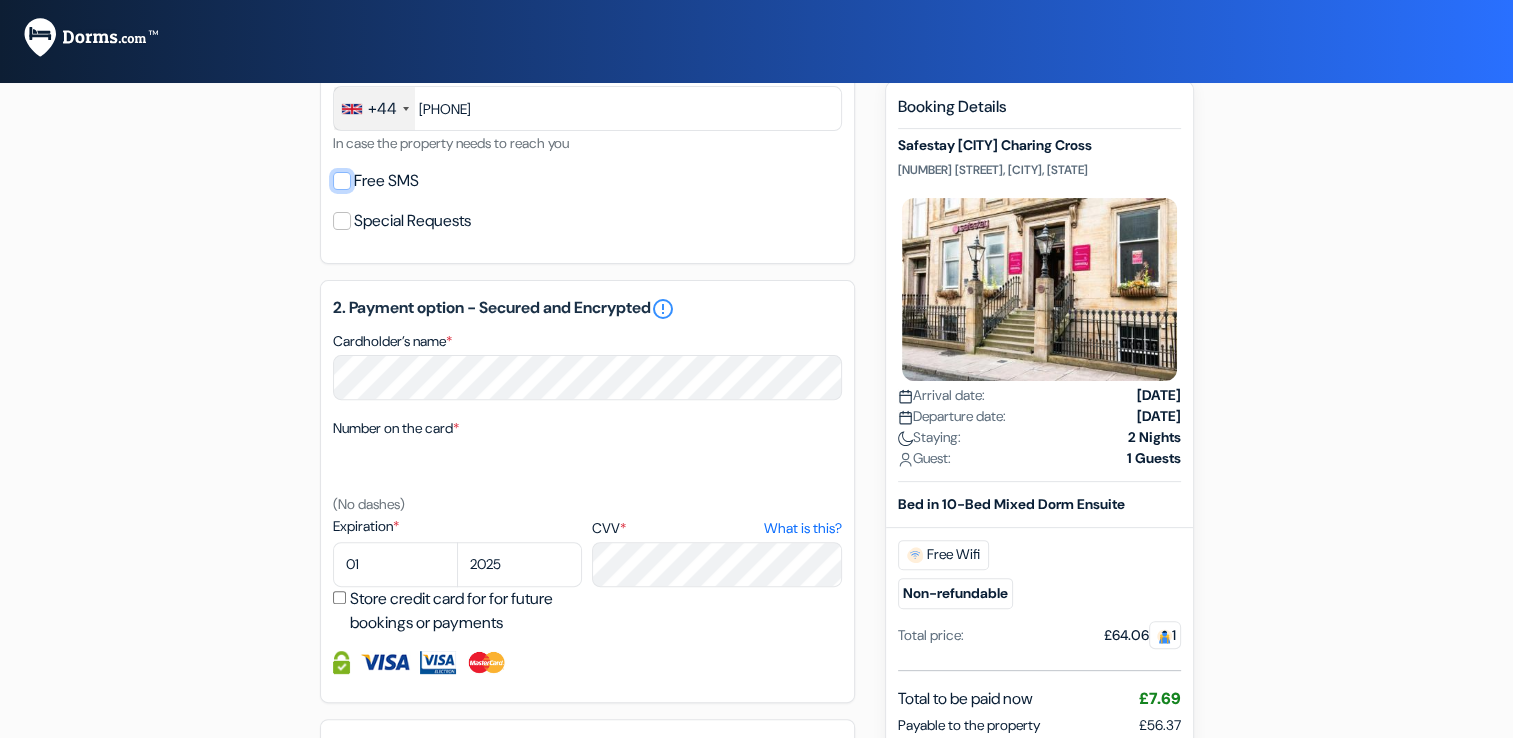 click on "Free SMS" at bounding box center (342, 181) 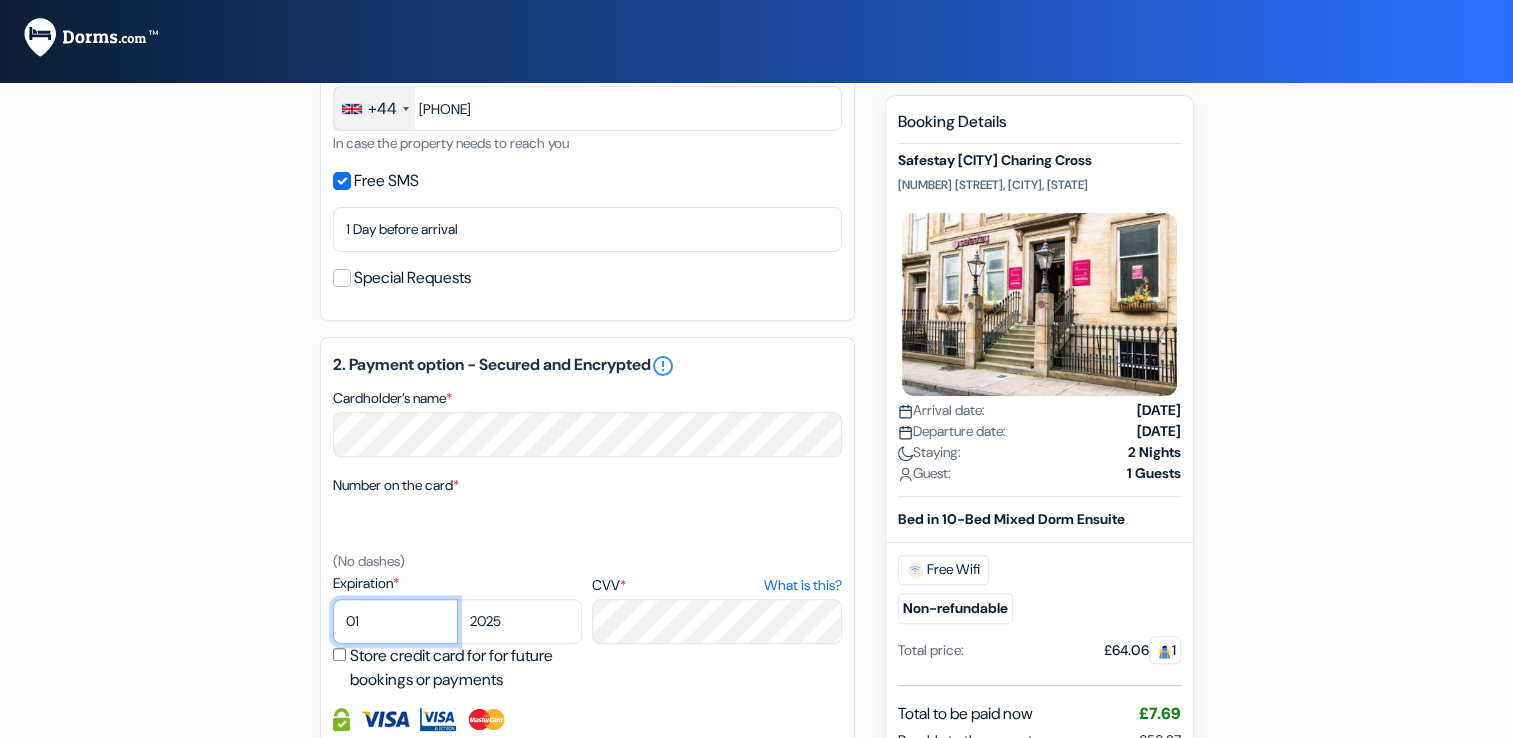 select on "05" 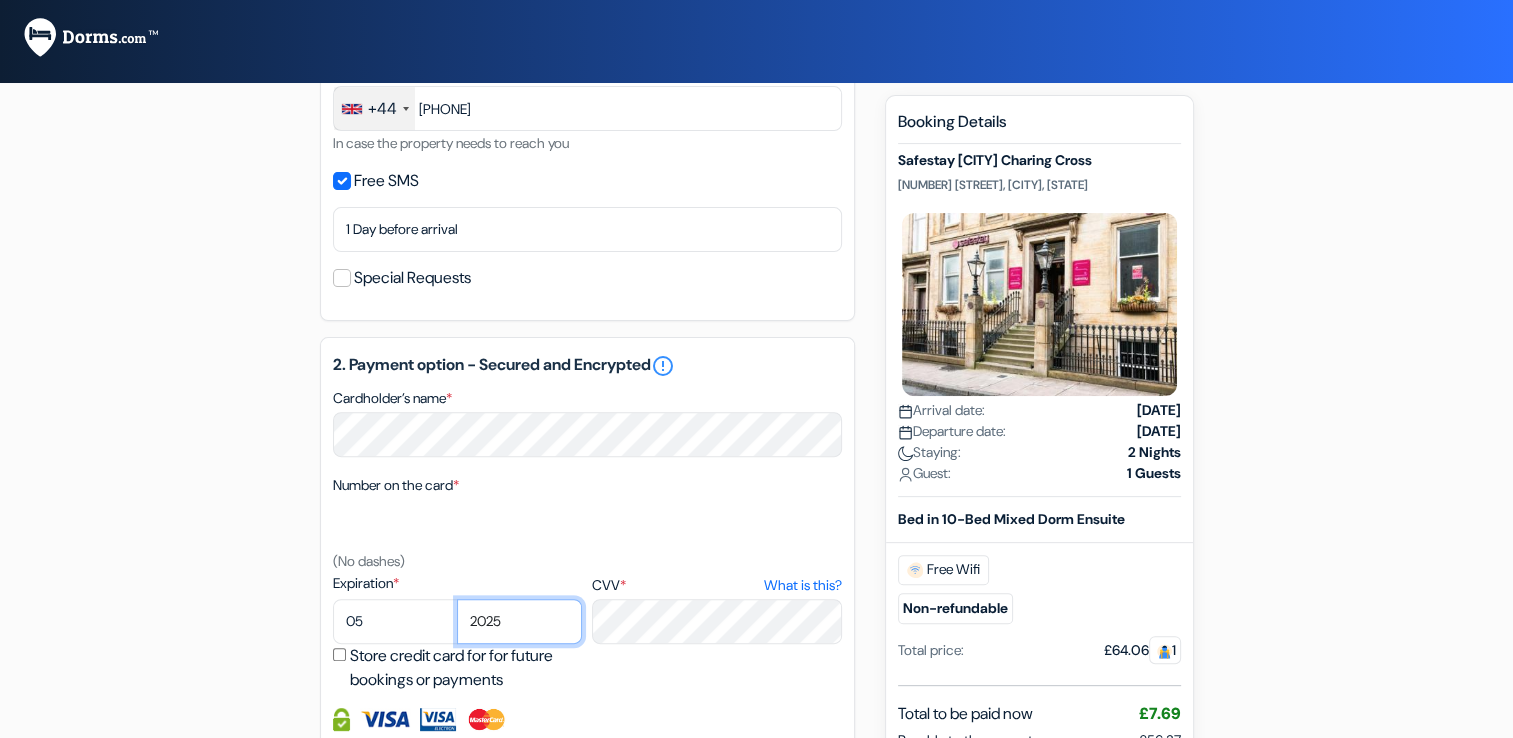 select on "2027" 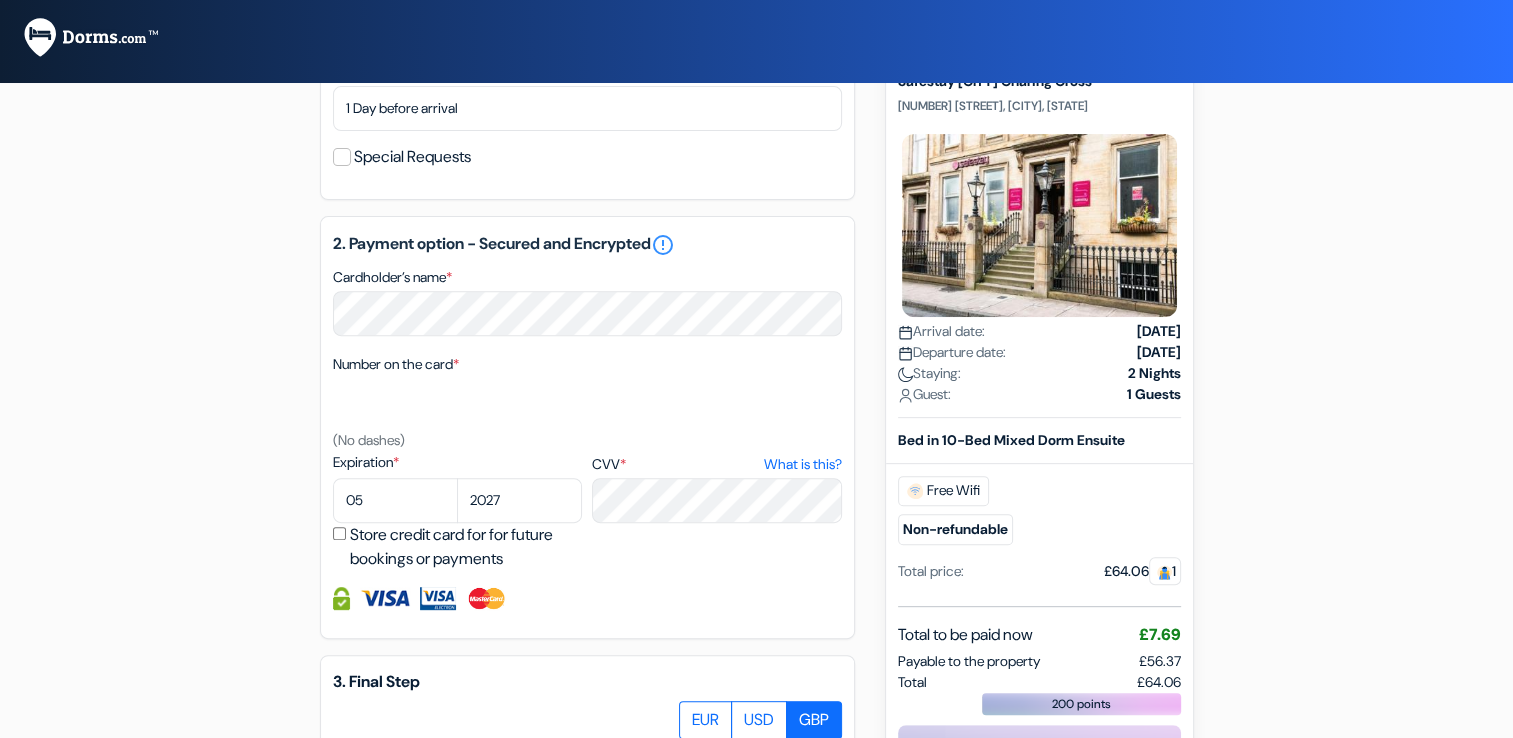 scroll, scrollTop: 706, scrollLeft: 0, axis: vertical 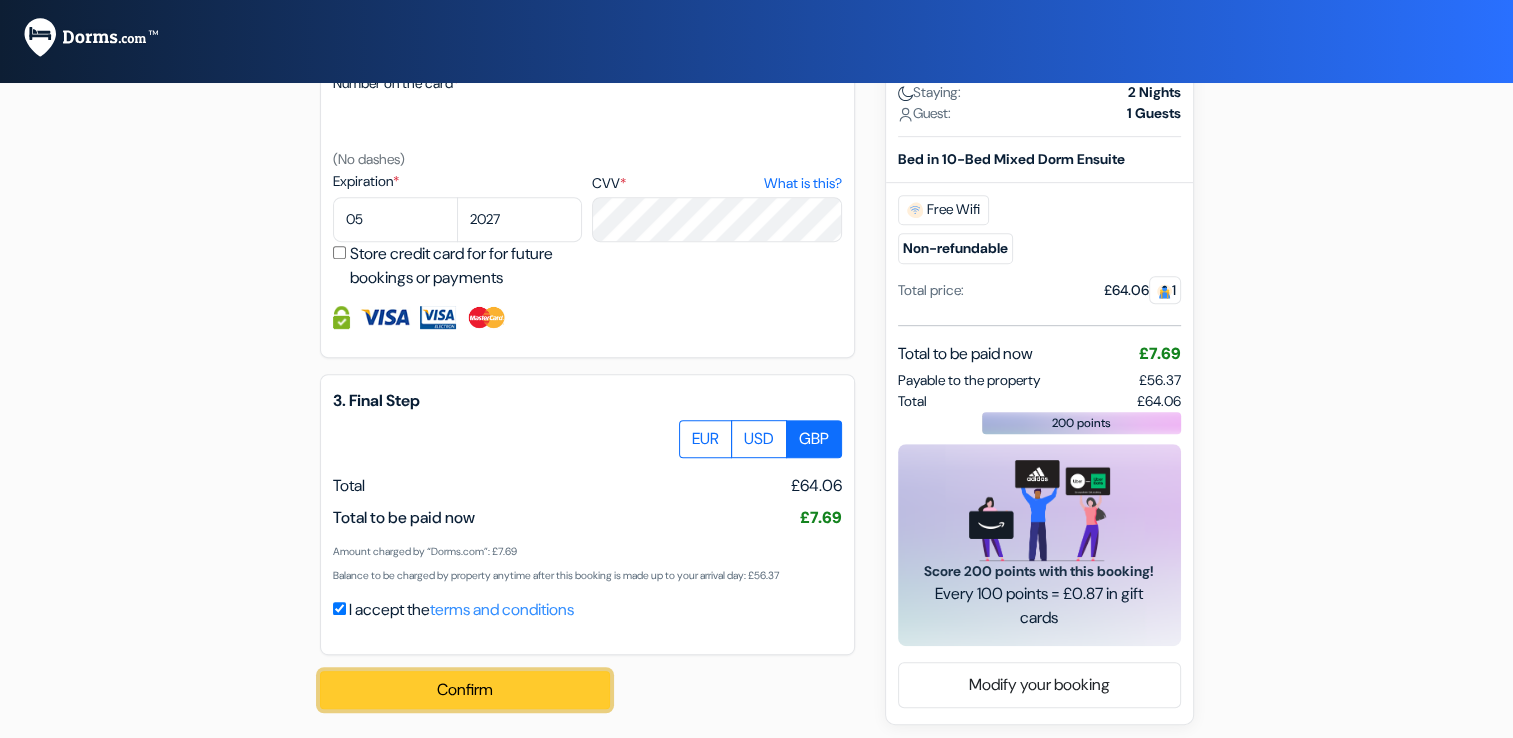 click on "Confirm
Loading..." at bounding box center [465, 690] 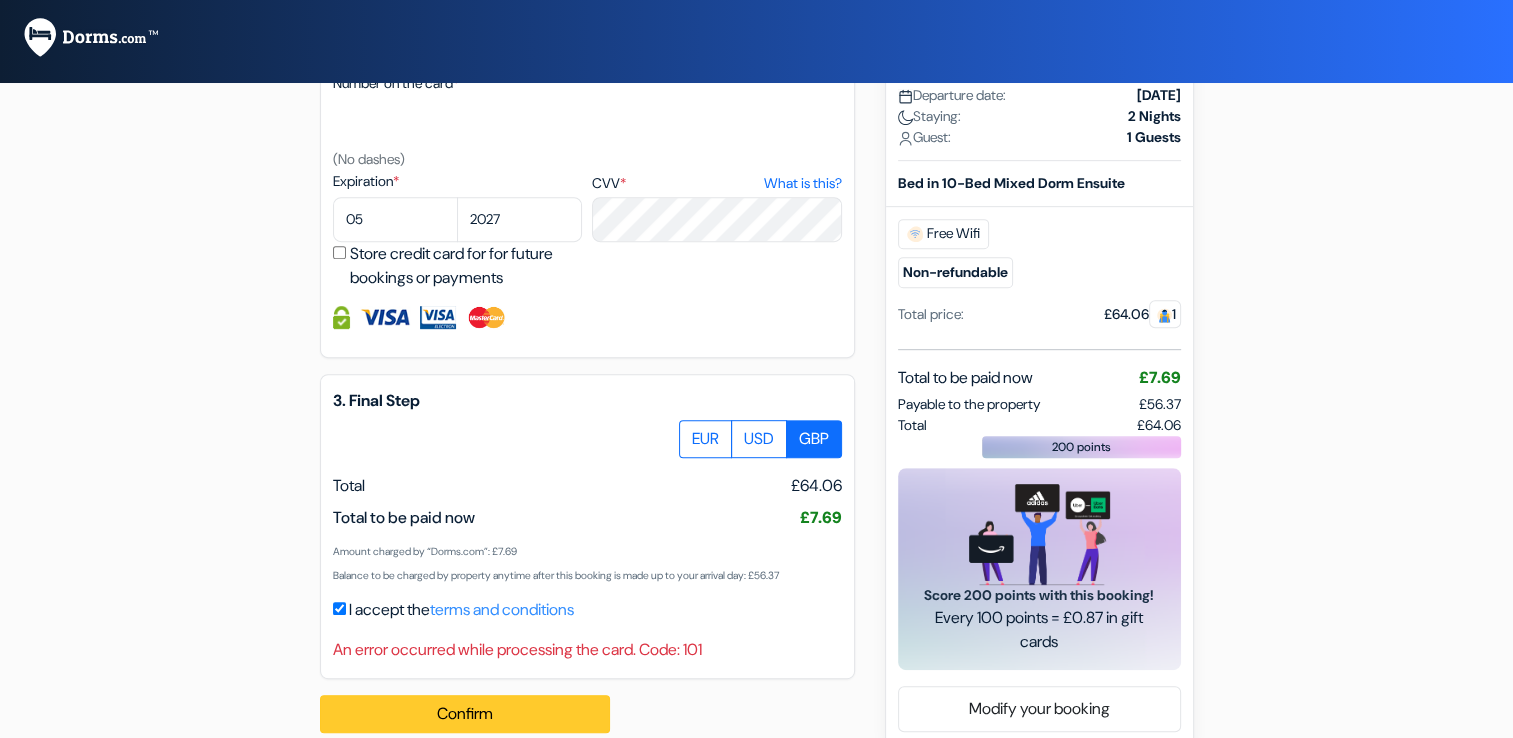 scroll, scrollTop: 984, scrollLeft: 0, axis: vertical 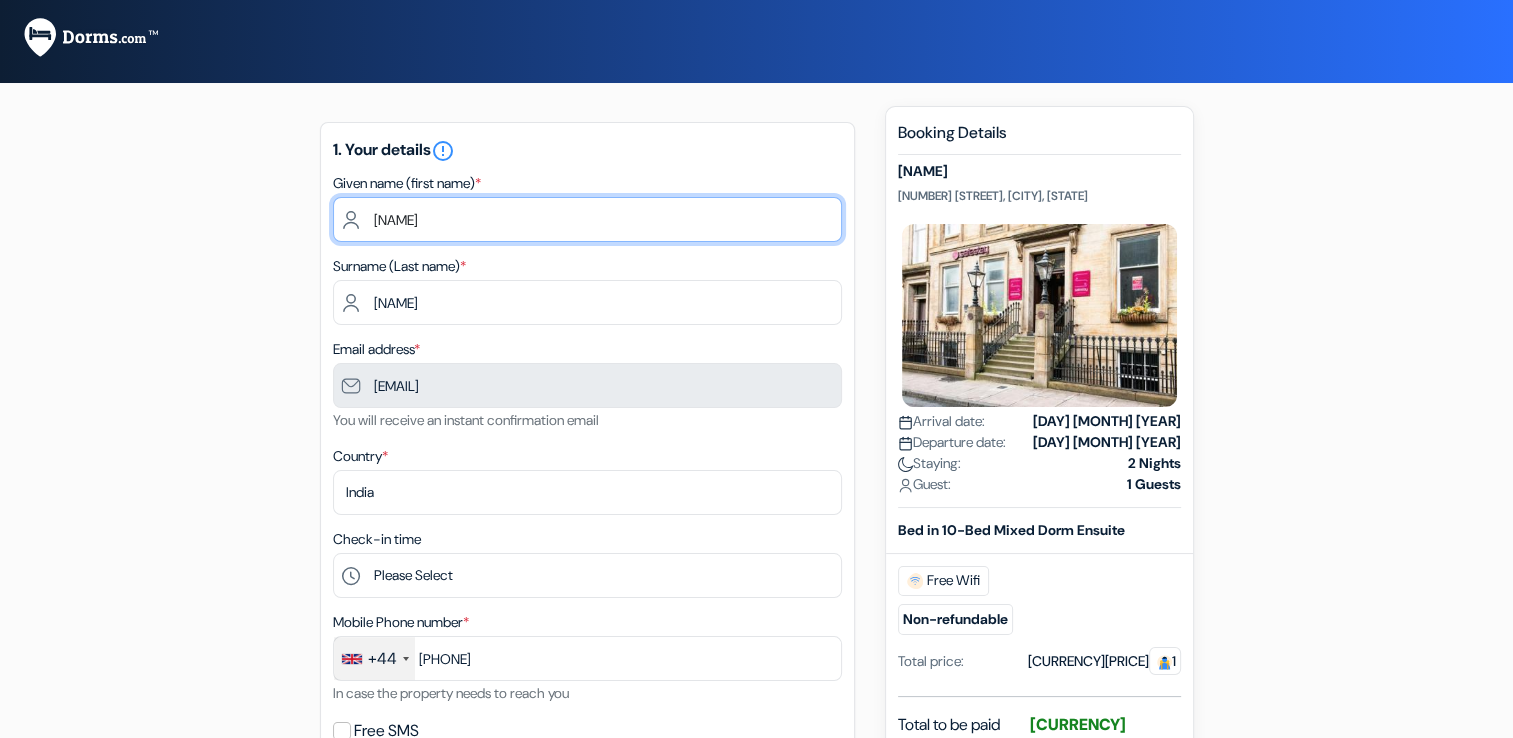 click on "[FIRST]" at bounding box center (587, 219) 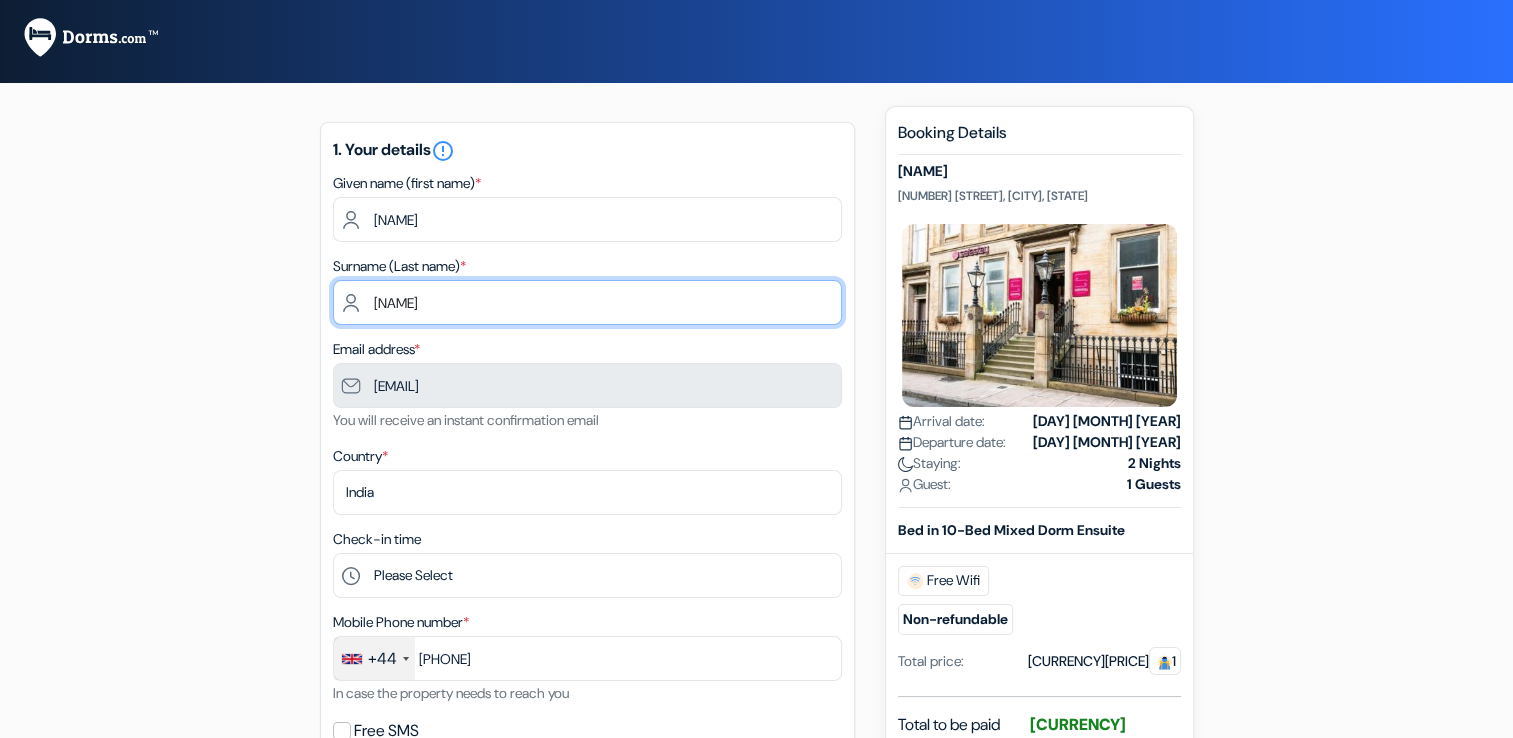 click on "[FIRST]" at bounding box center (587, 302) 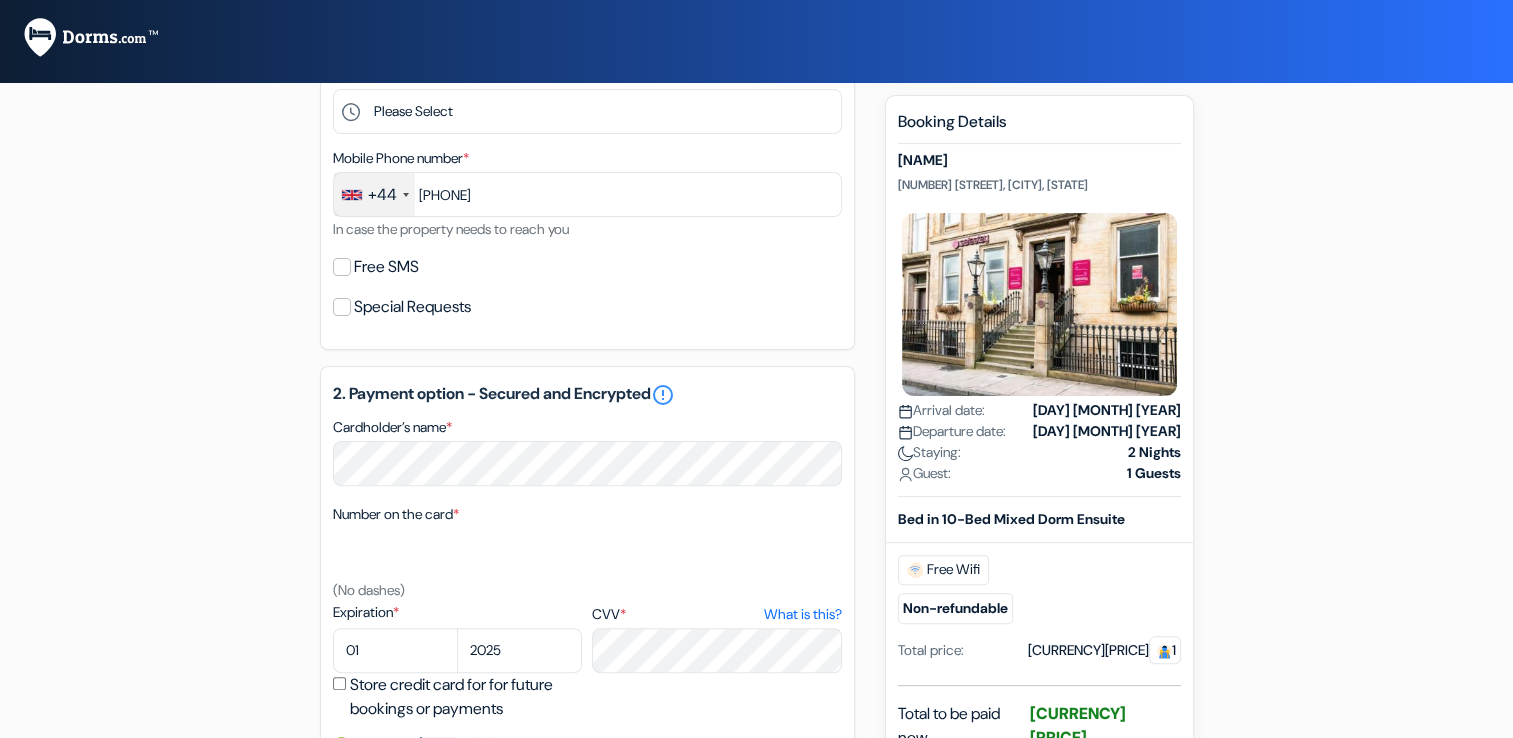 scroll, scrollTop: 700, scrollLeft: 0, axis: vertical 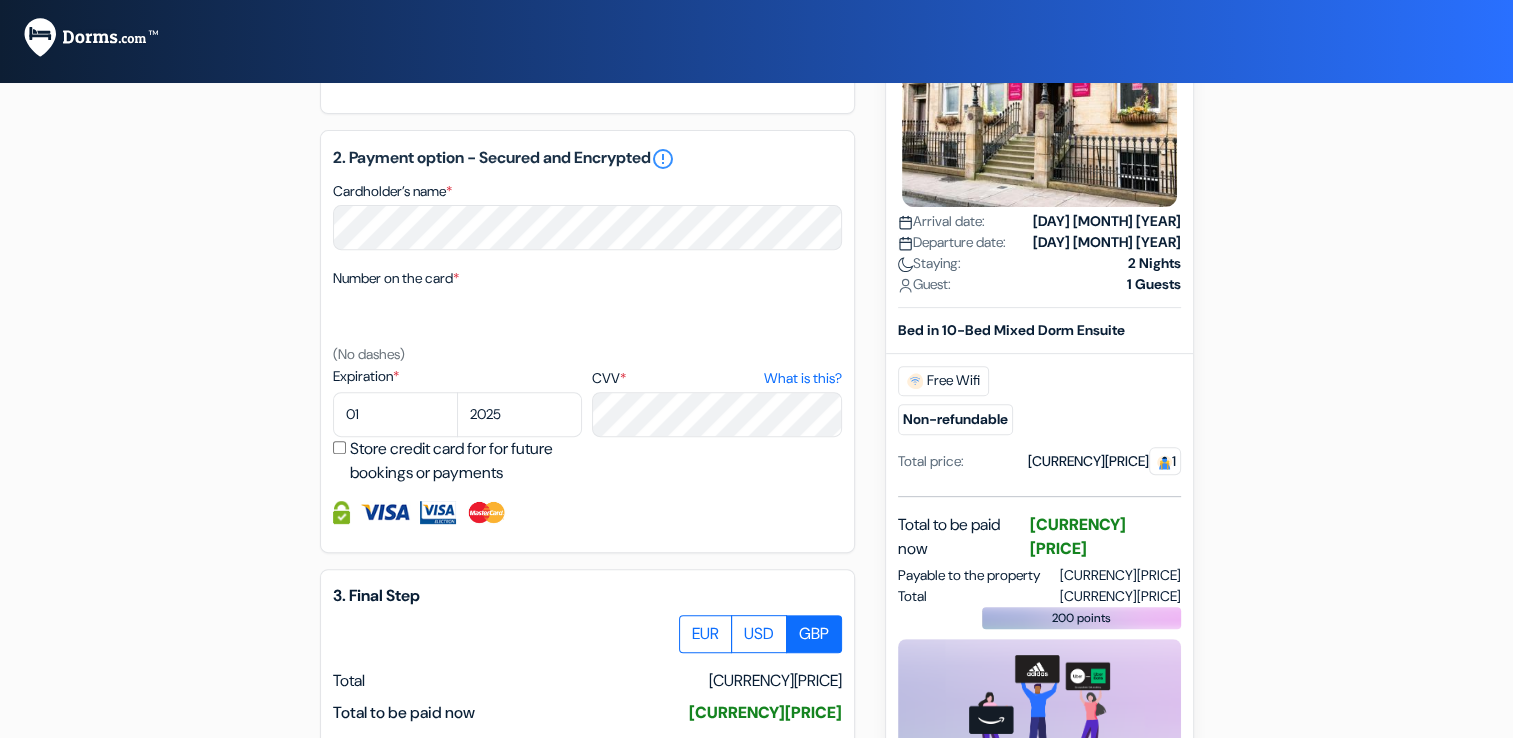 type on "[LAST]" 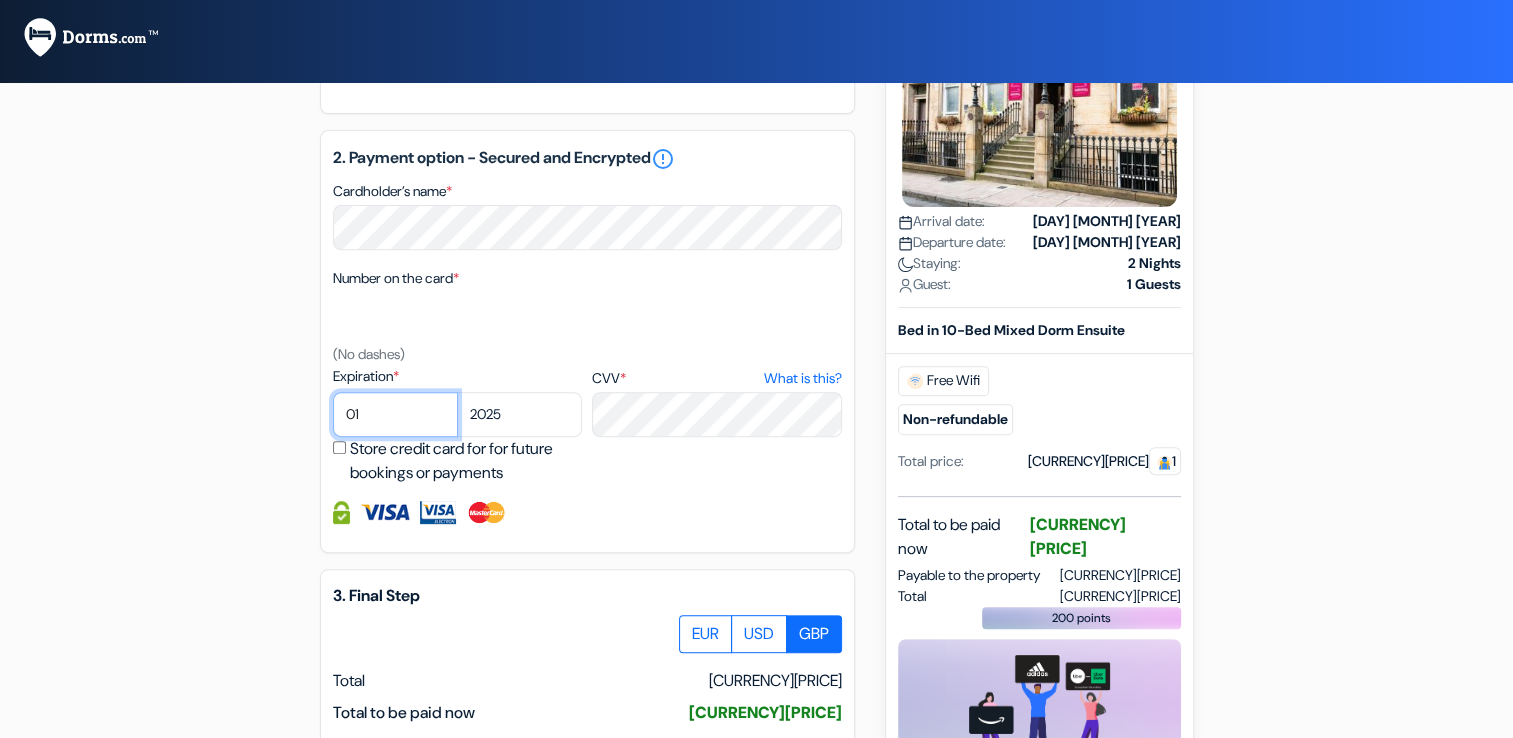 select on "05" 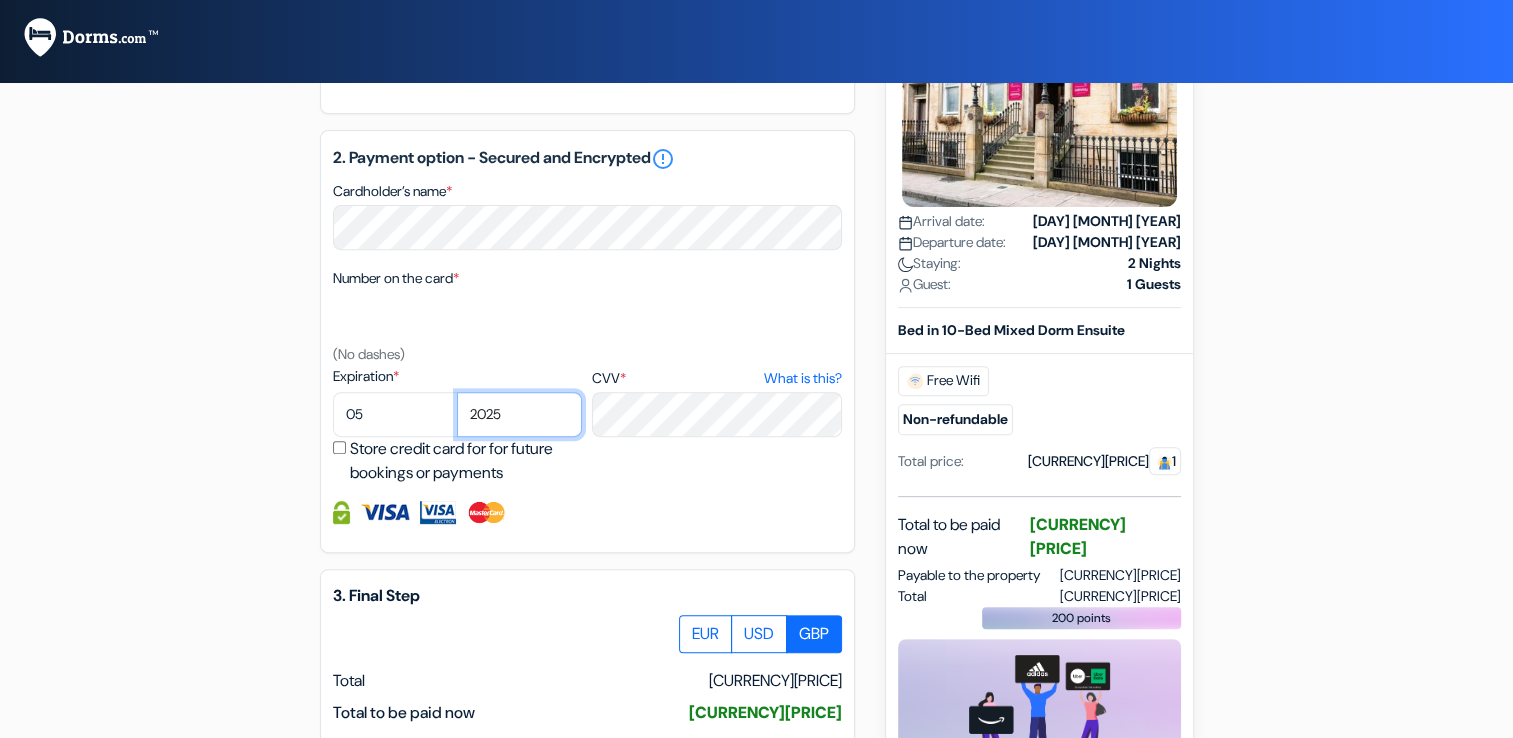 select on "2027" 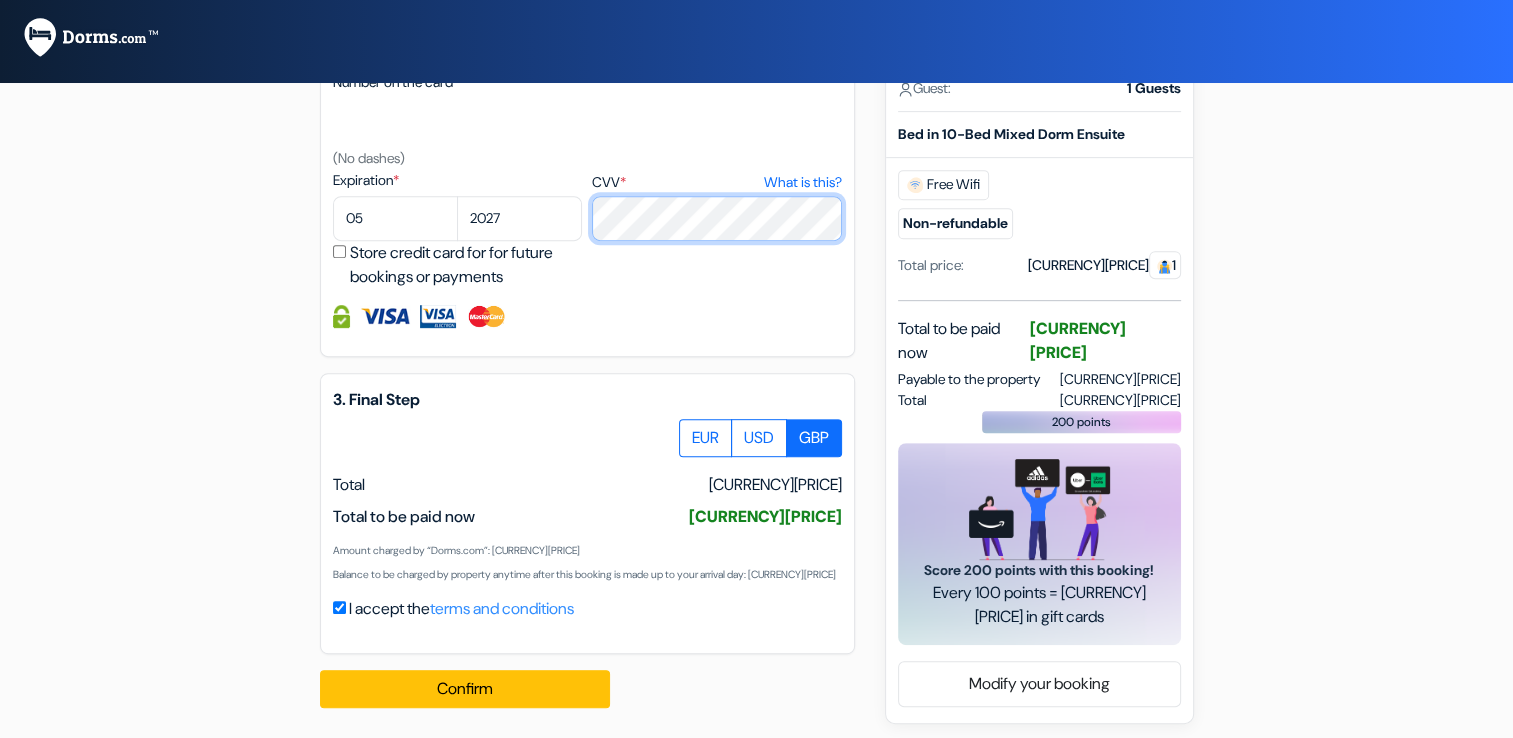 scroll, scrollTop: 903, scrollLeft: 0, axis: vertical 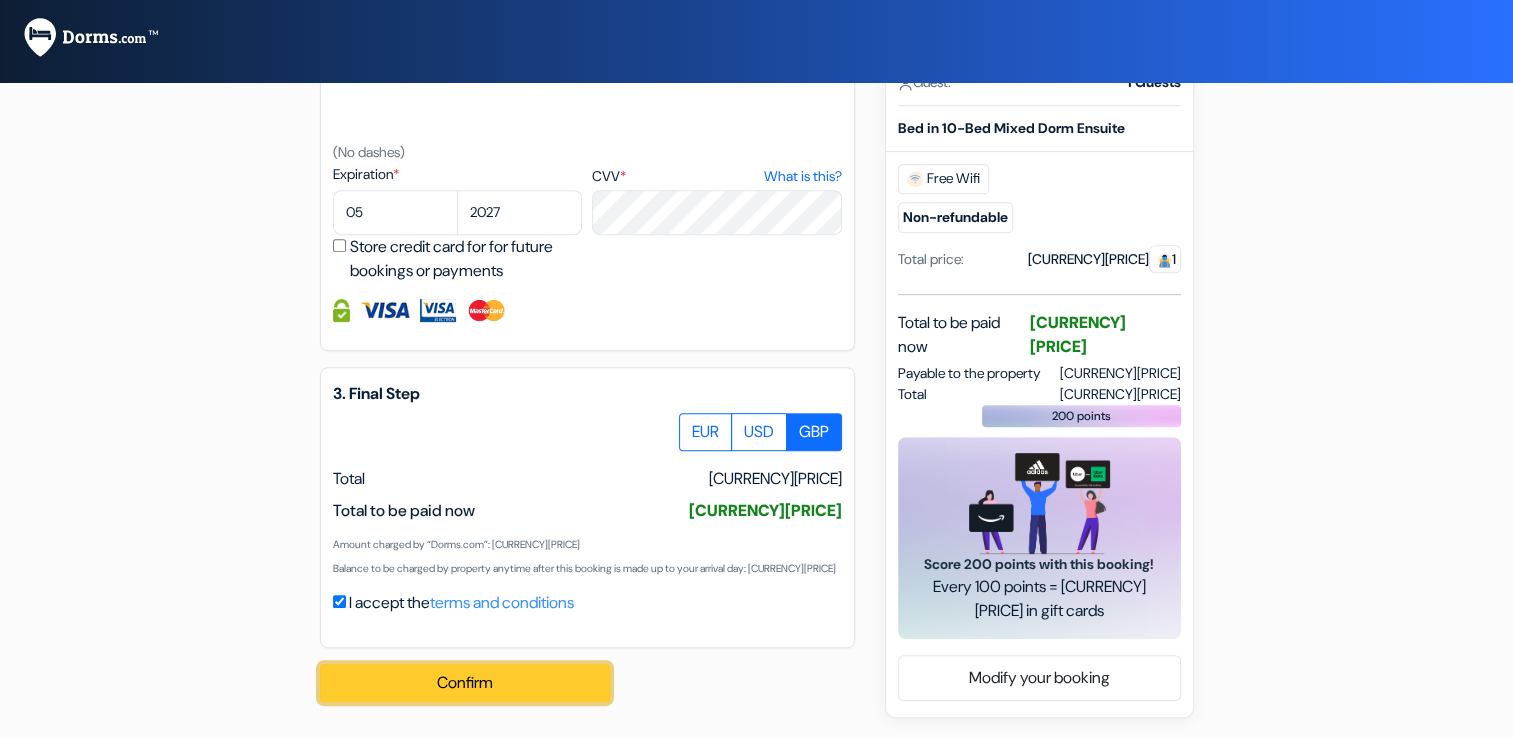 click on "Confirm
Loading..." at bounding box center (465, 683) 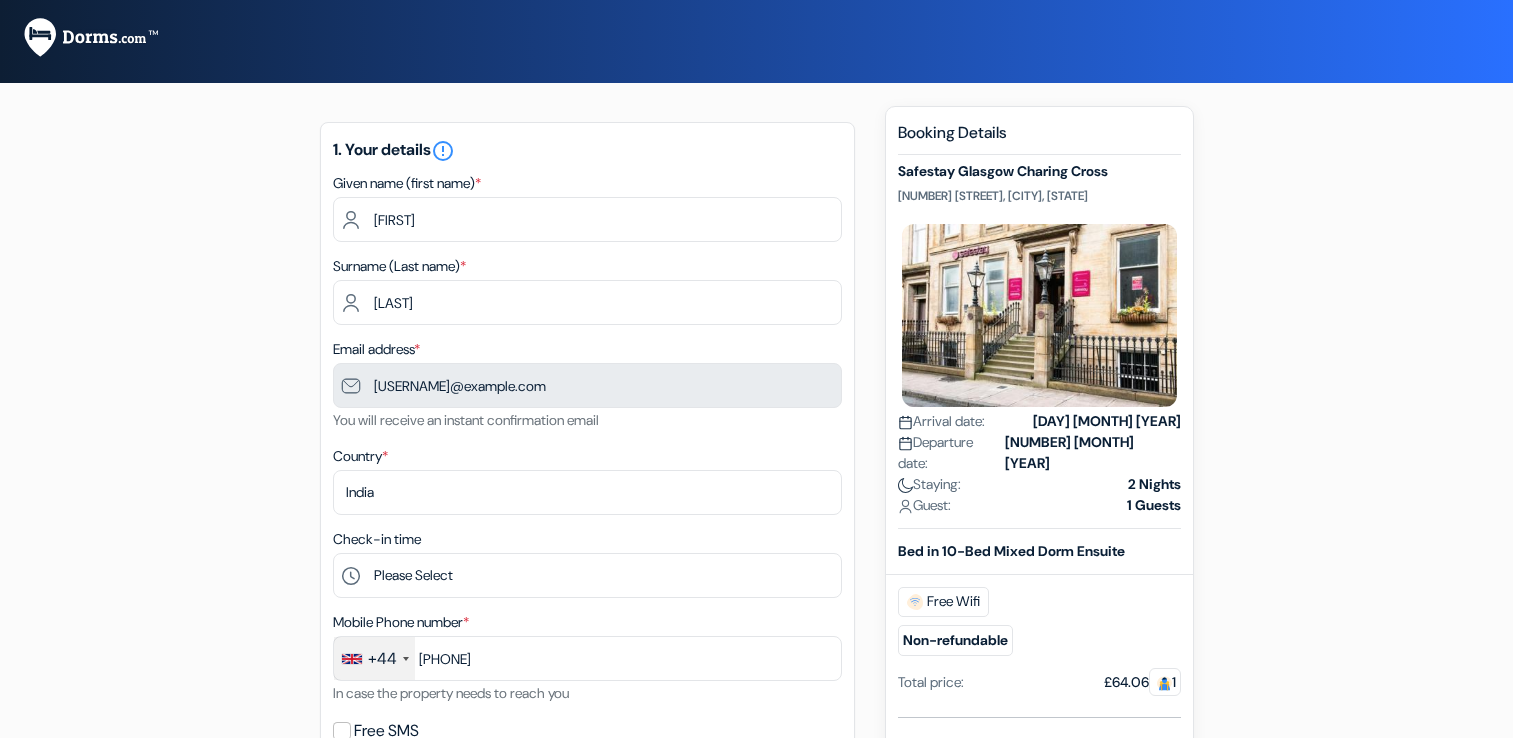 scroll, scrollTop: 0, scrollLeft: 0, axis: both 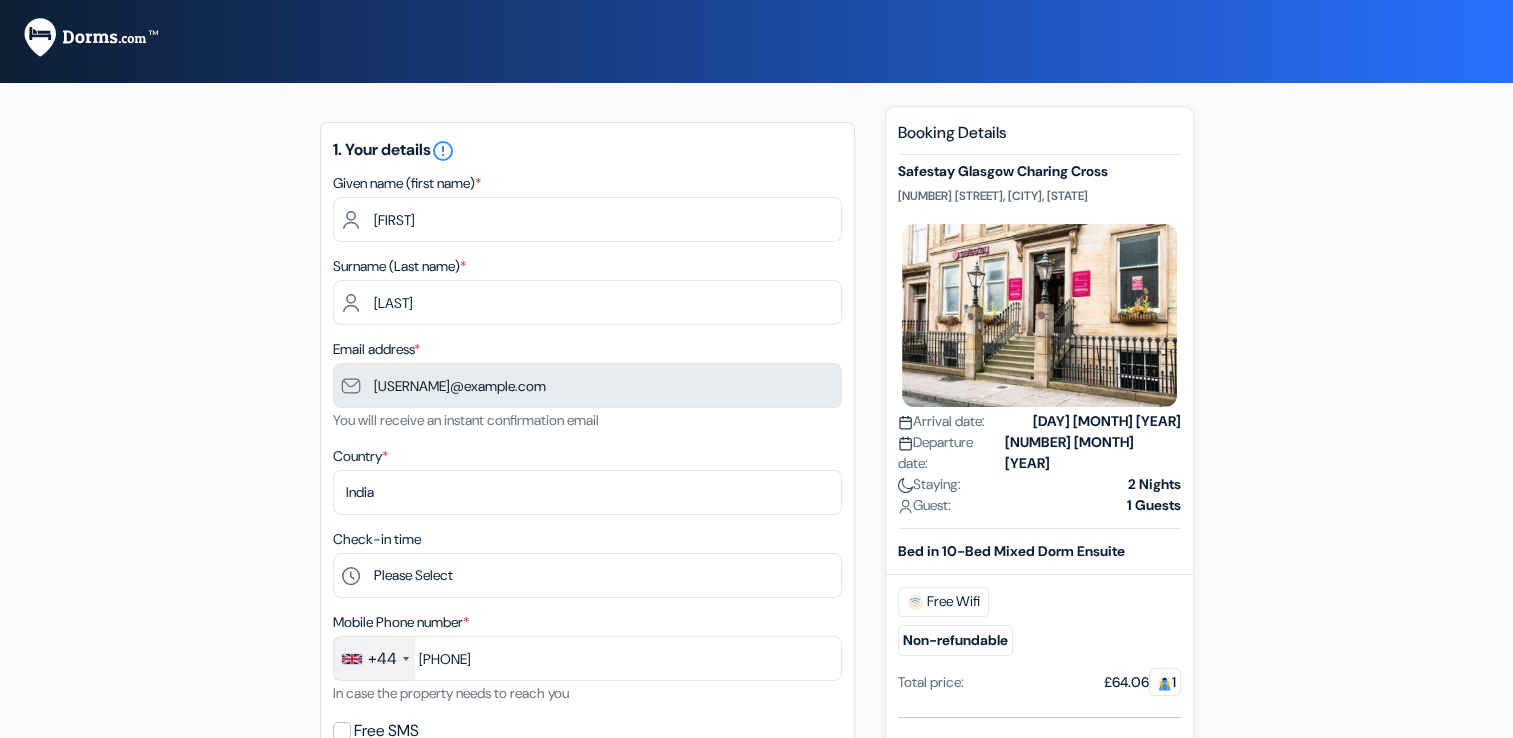 type on "7867 030105" 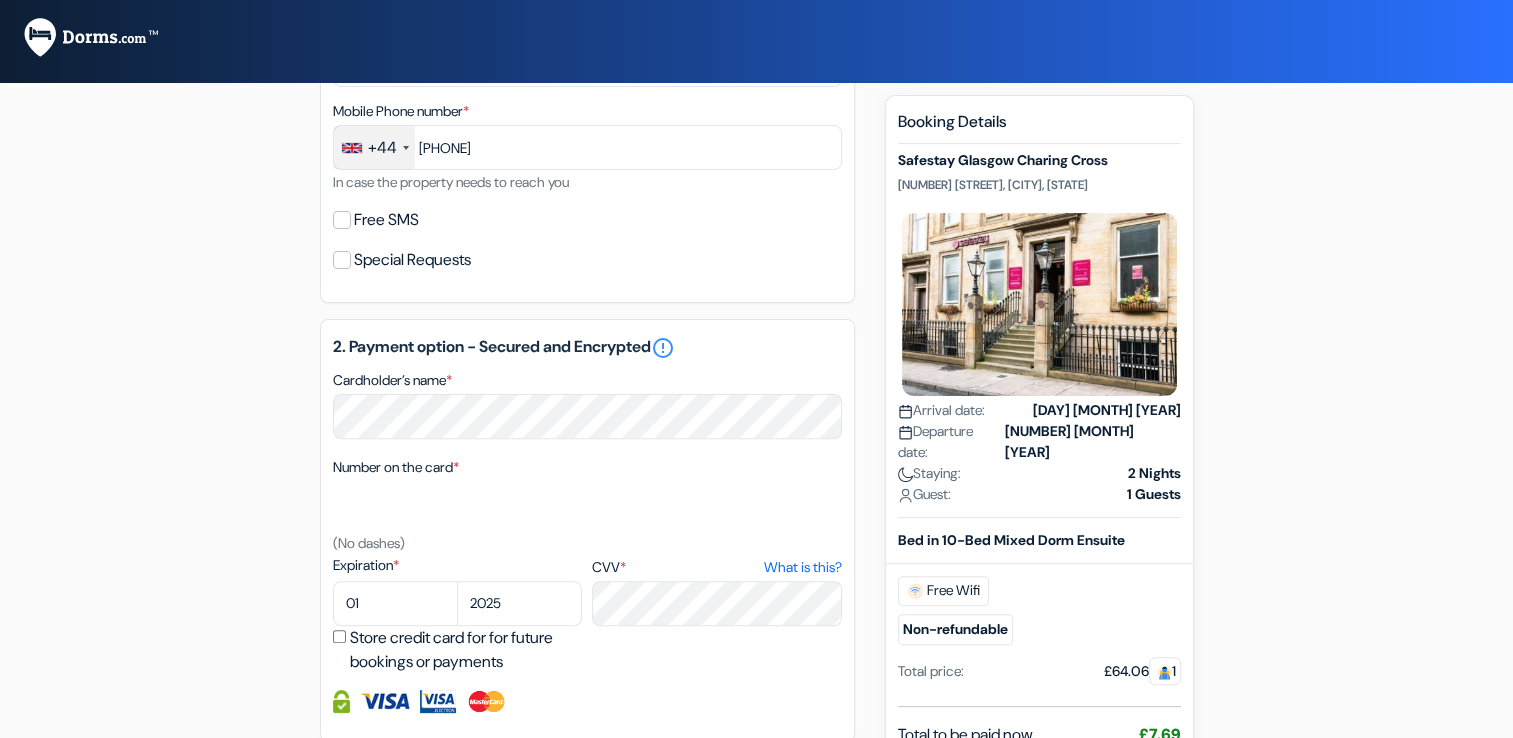 scroll, scrollTop: 510, scrollLeft: 0, axis: vertical 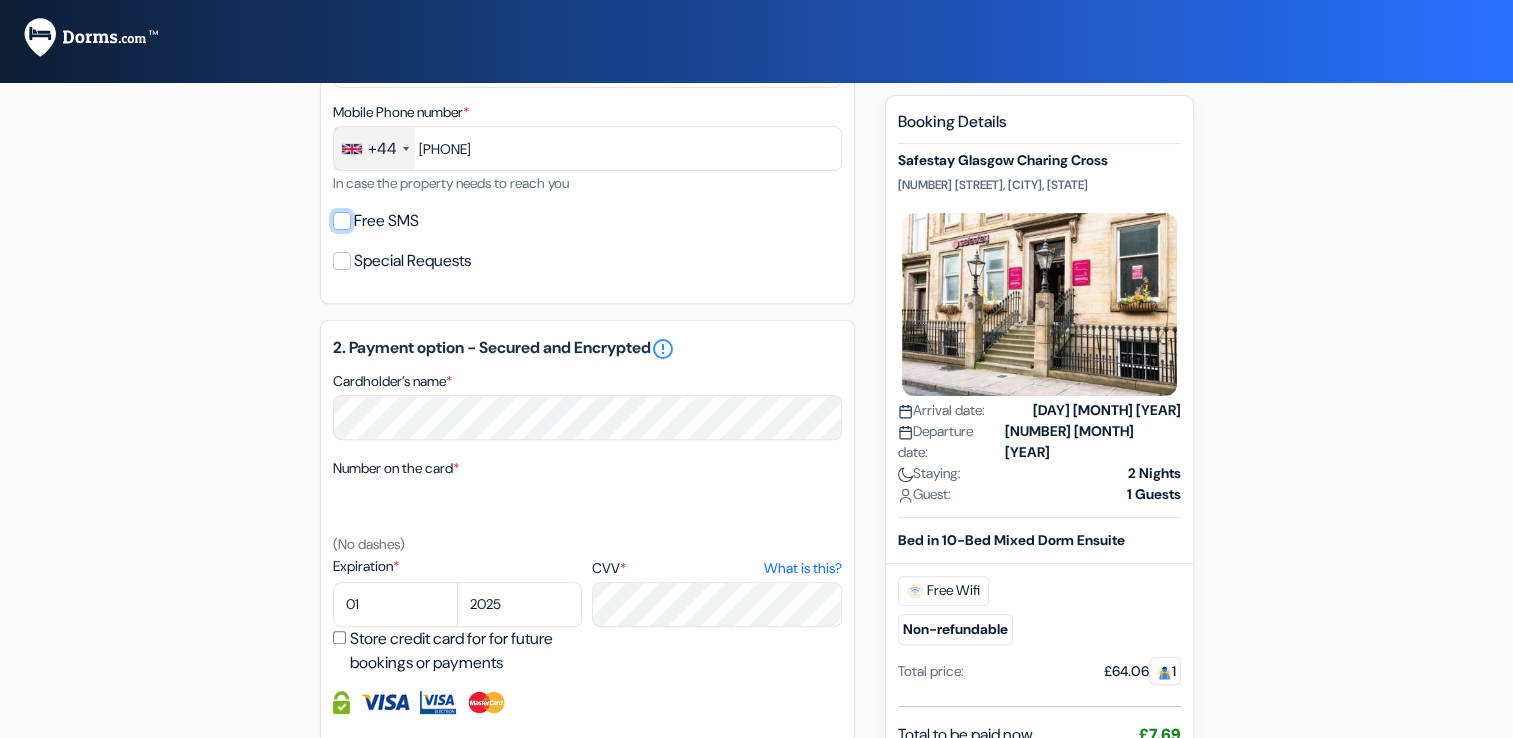 click on "Free SMS" at bounding box center [342, 221] 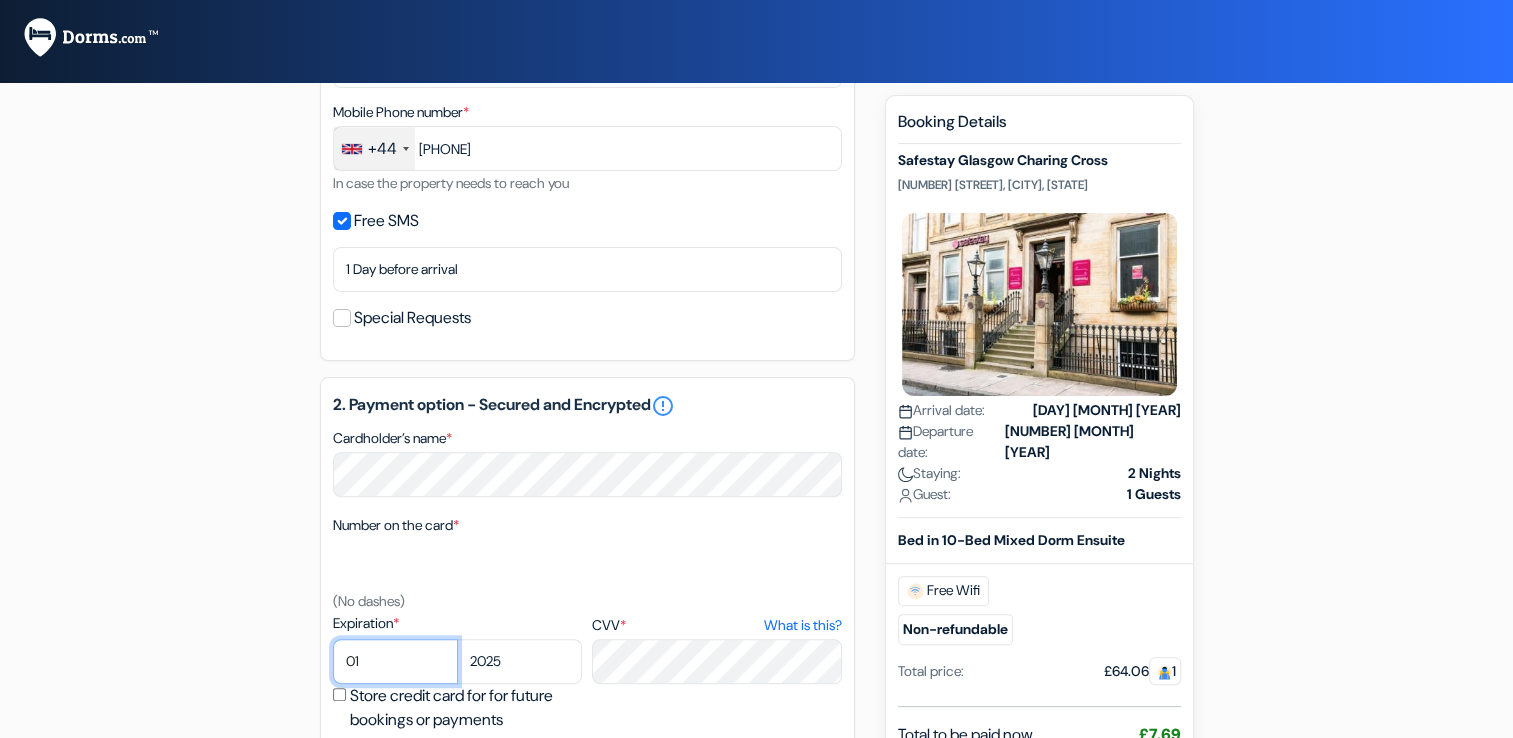 select on "05" 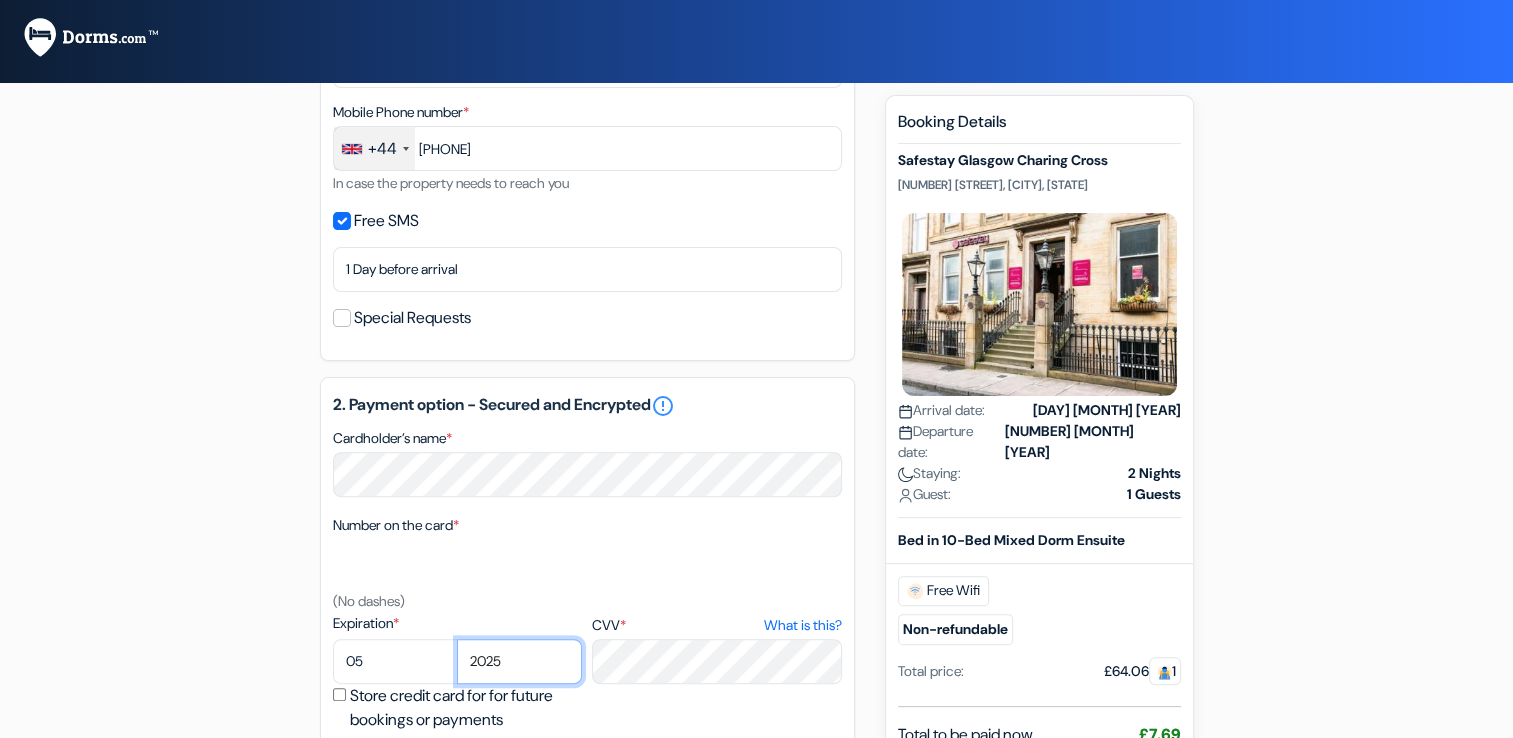 select on "2027" 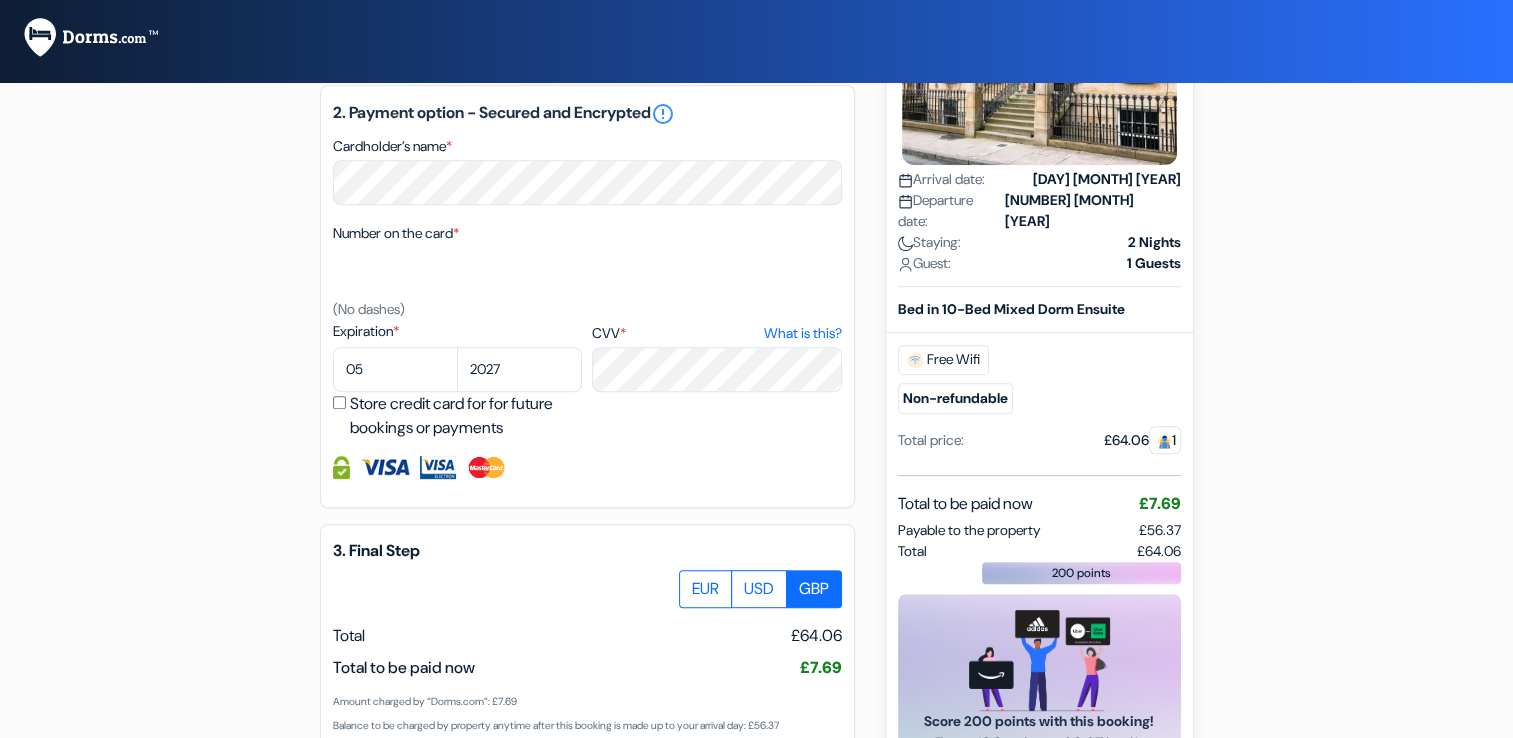 scroll, scrollTop: 960, scrollLeft: 0, axis: vertical 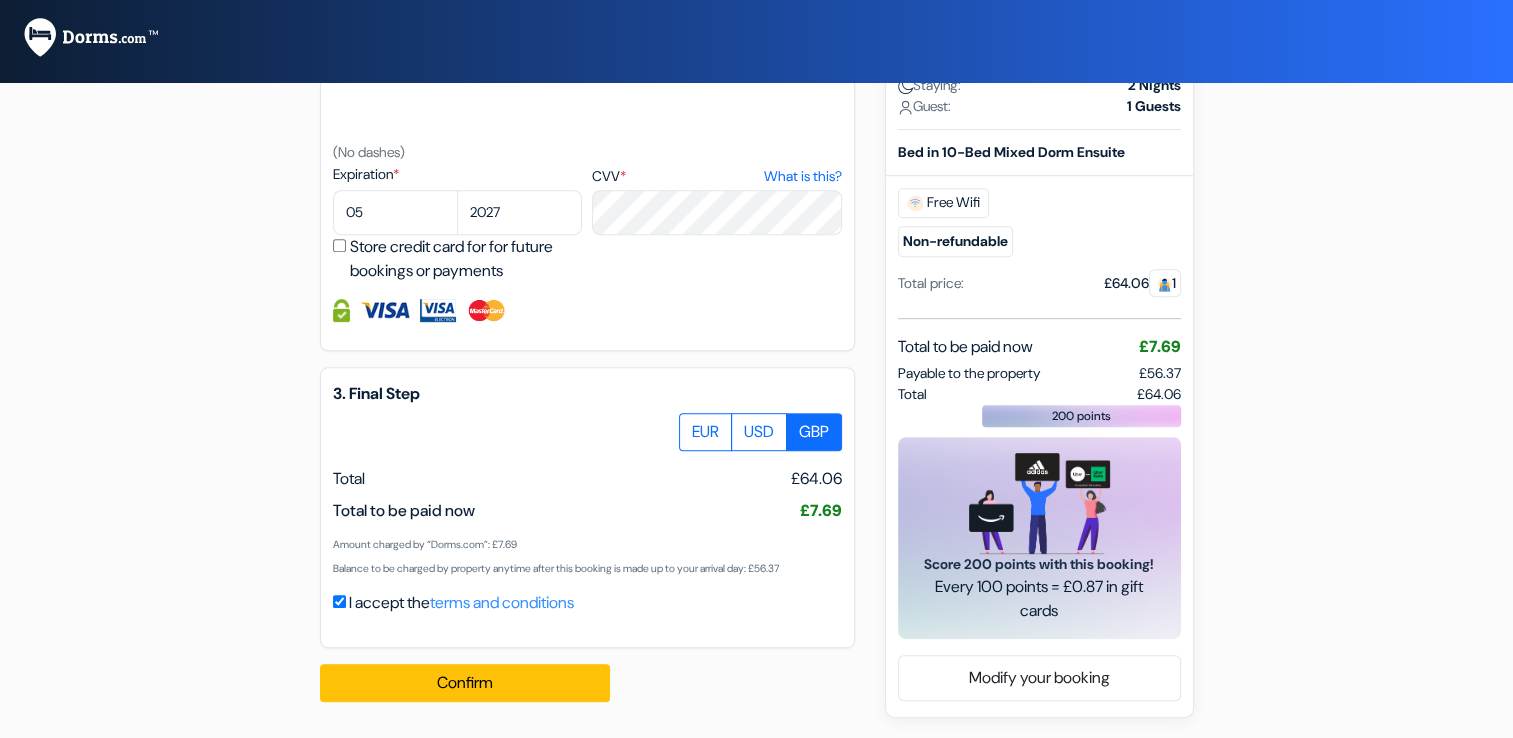 click on "Store credit card for for future bookings or payments" at bounding box center [339, 245] 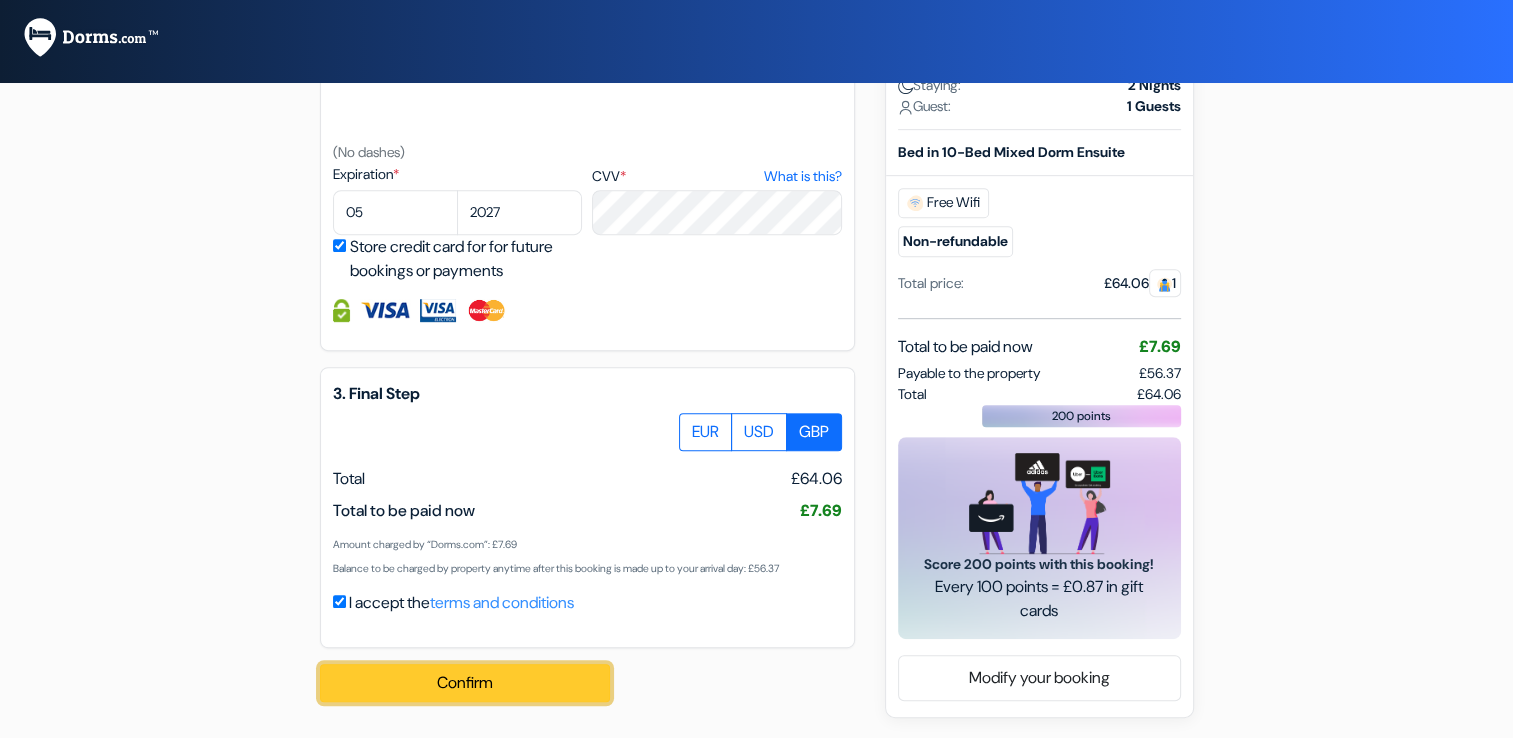 click on "Confirm
Loading..." at bounding box center [465, 683] 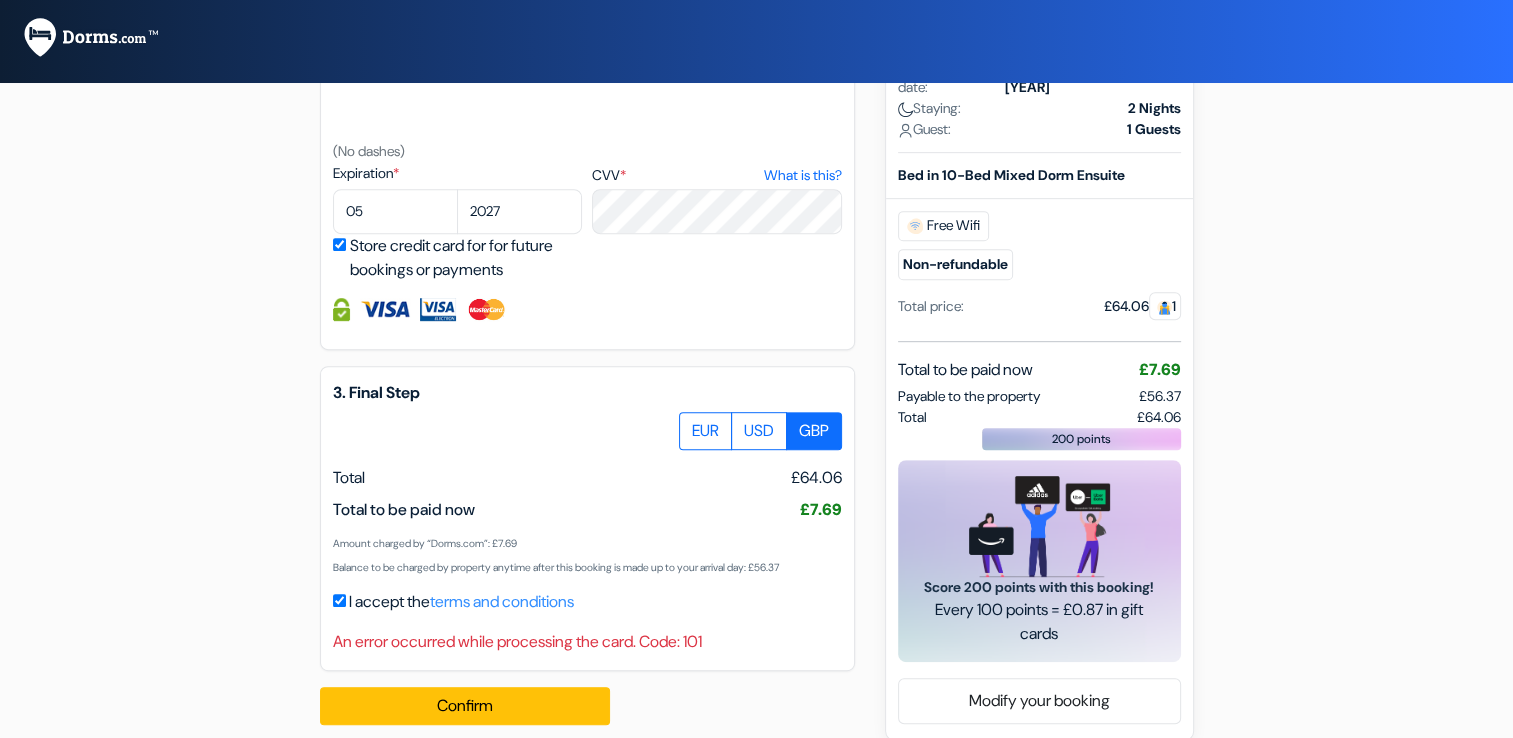 click on "An error occurred while processing the card. Code: 101" at bounding box center (587, 642) 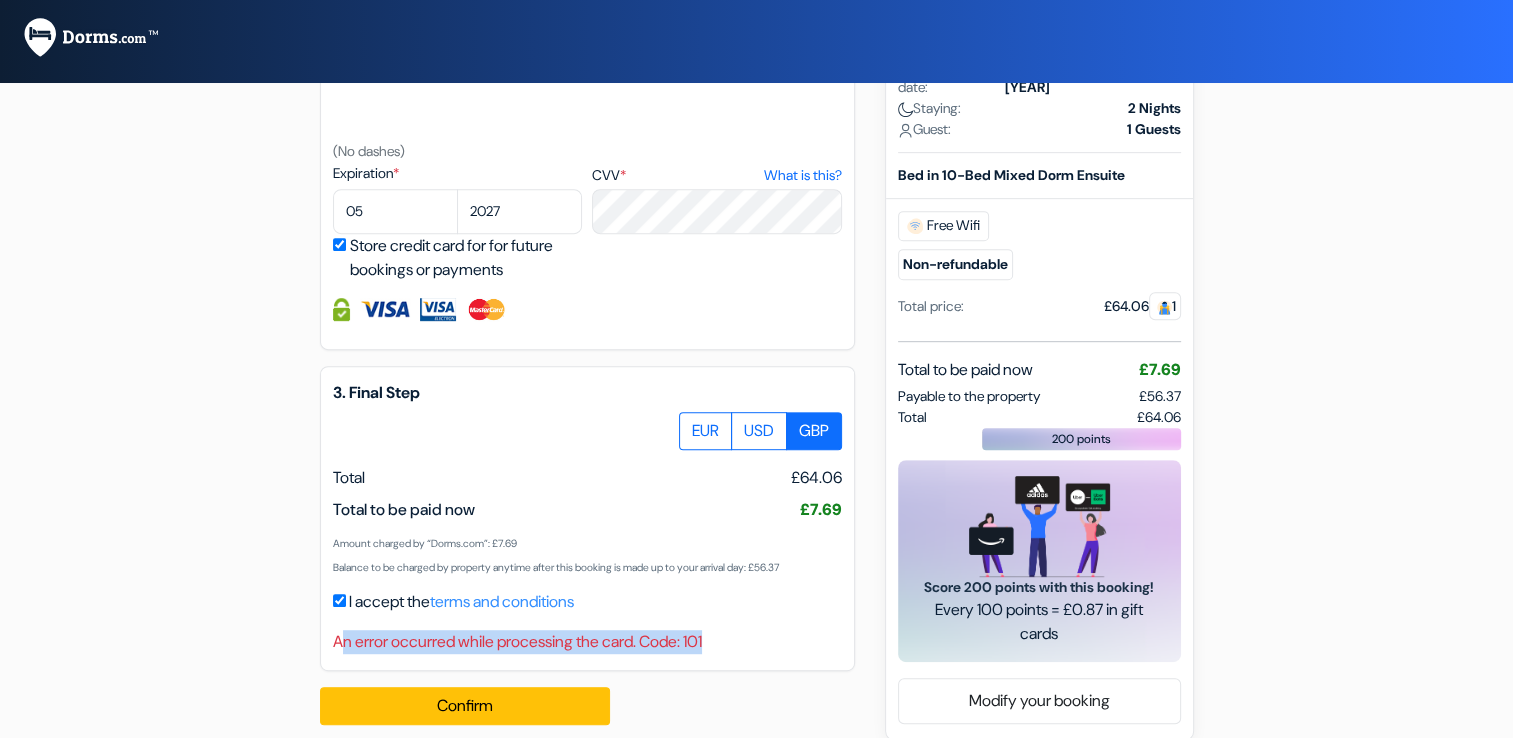 drag, startPoint x: 732, startPoint y: 639, endPoint x: 346, endPoint y: 637, distance: 386.0052 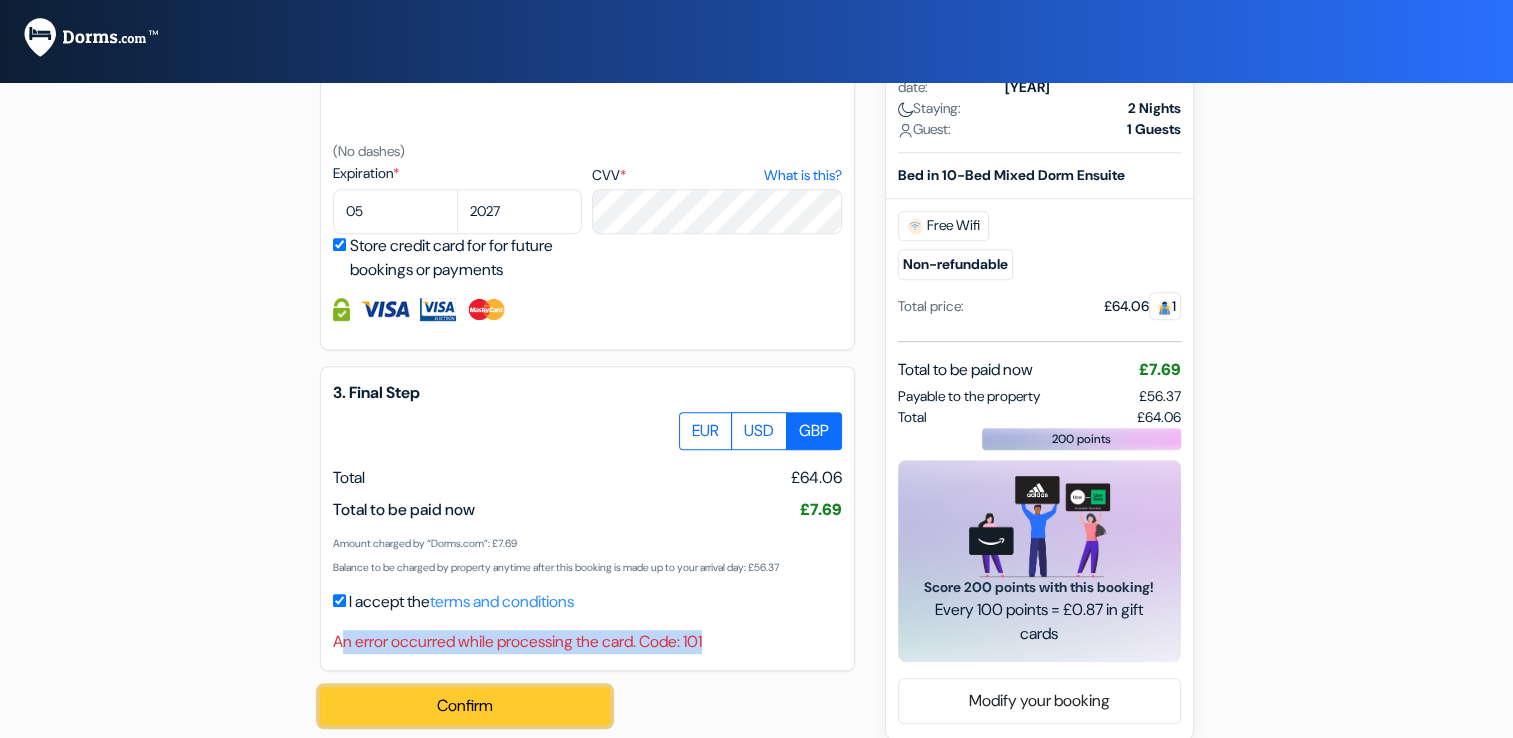 click on "Confirm
Loading..." at bounding box center (465, 706) 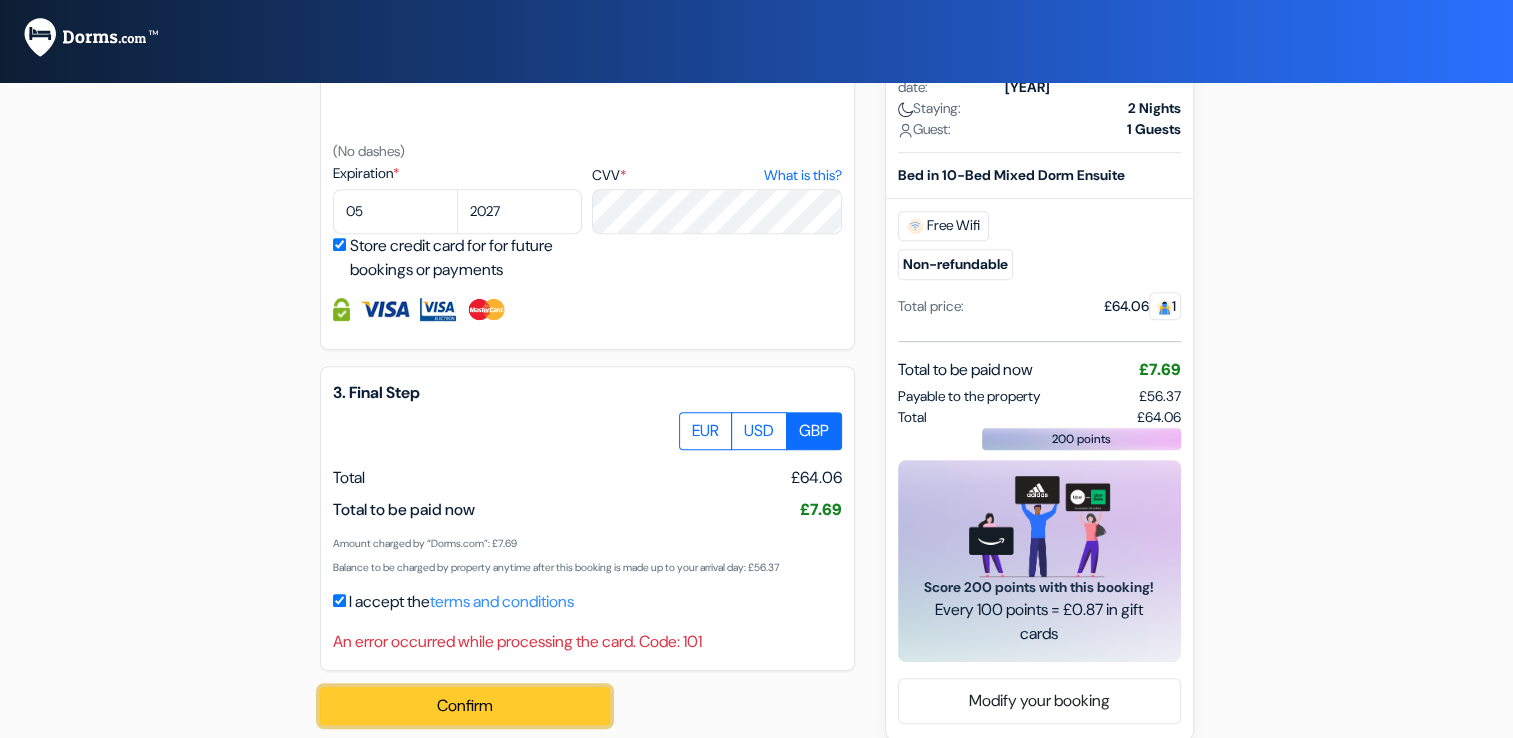 click on "Confirm
Loading..." at bounding box center (465, 706) 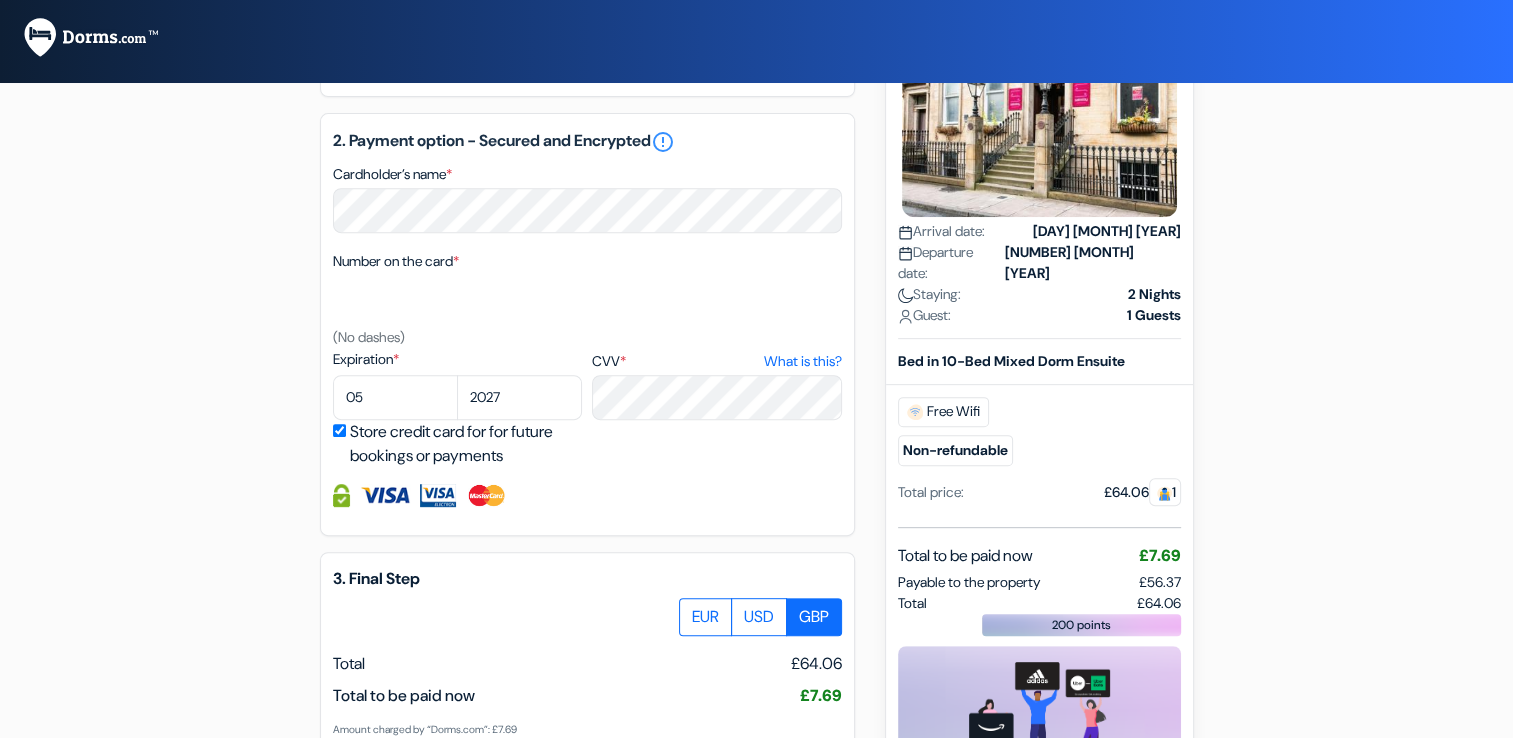 scroll, scrollTop: 984, scrollLeft: 0, axis: vertical 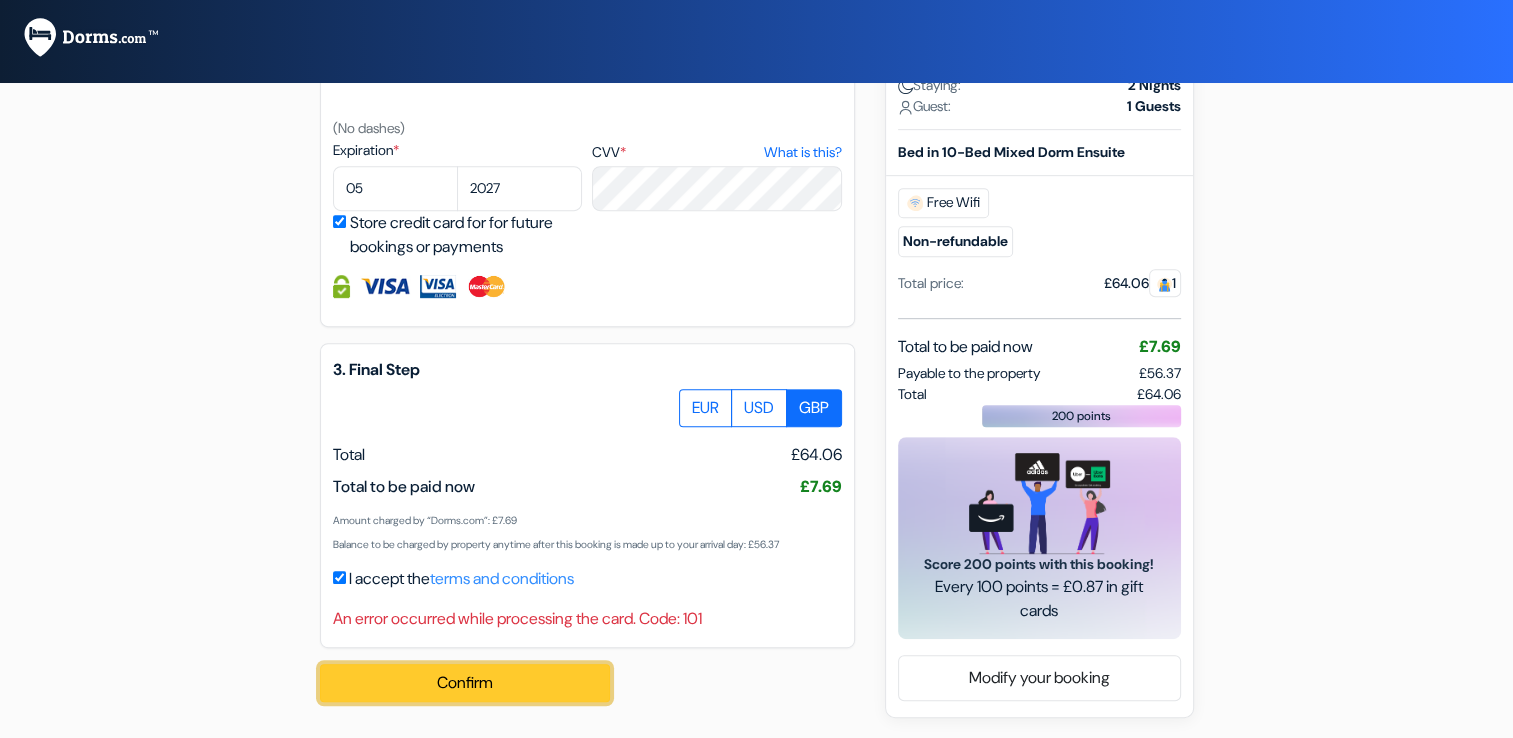 click on "Confirm
Loading..." at bounding box center [465, 683] 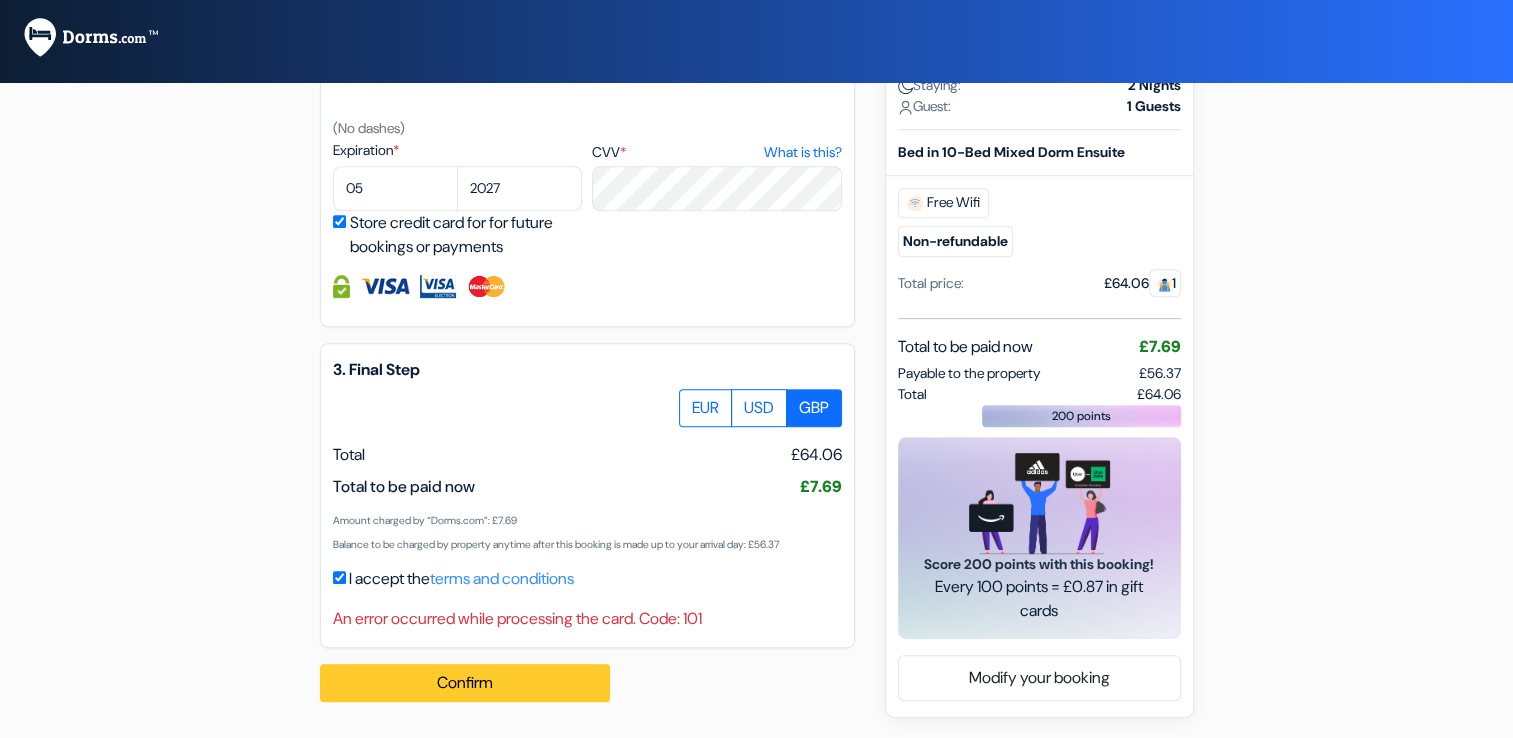 scroll, scrollTop: 963, scrollLeft: 0, axis: vertical 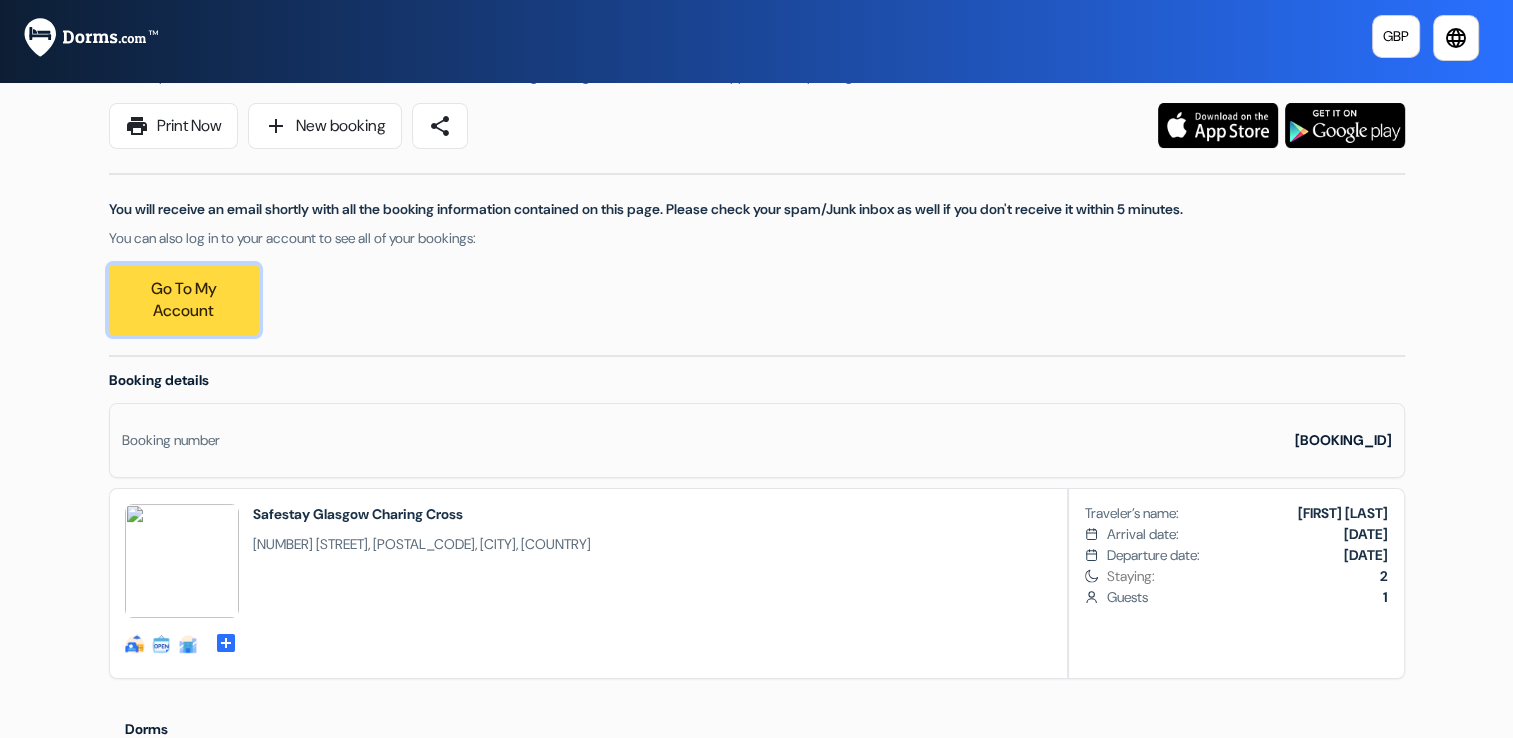 click on "Go to my account" at bounding box center [184, 300] 